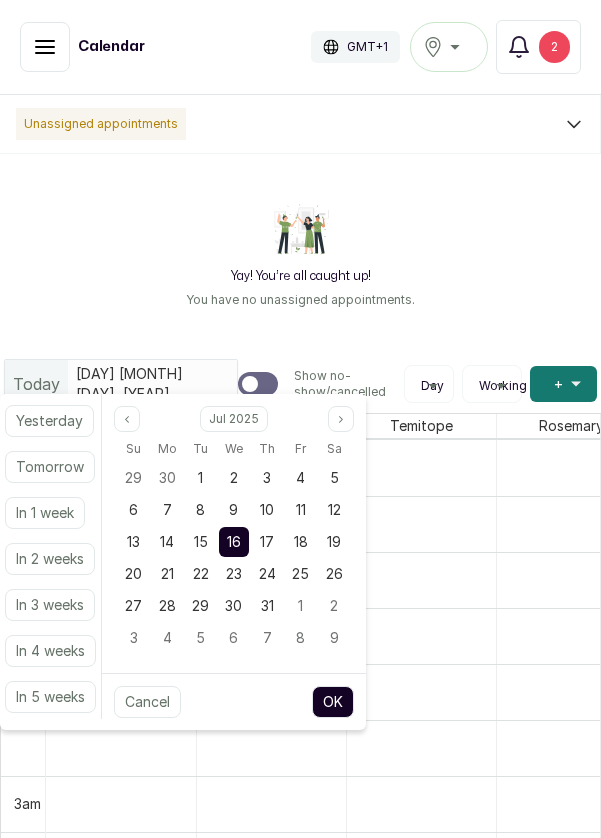 scroll, scrollTop: 0, scrollLeft: 0, axis: both 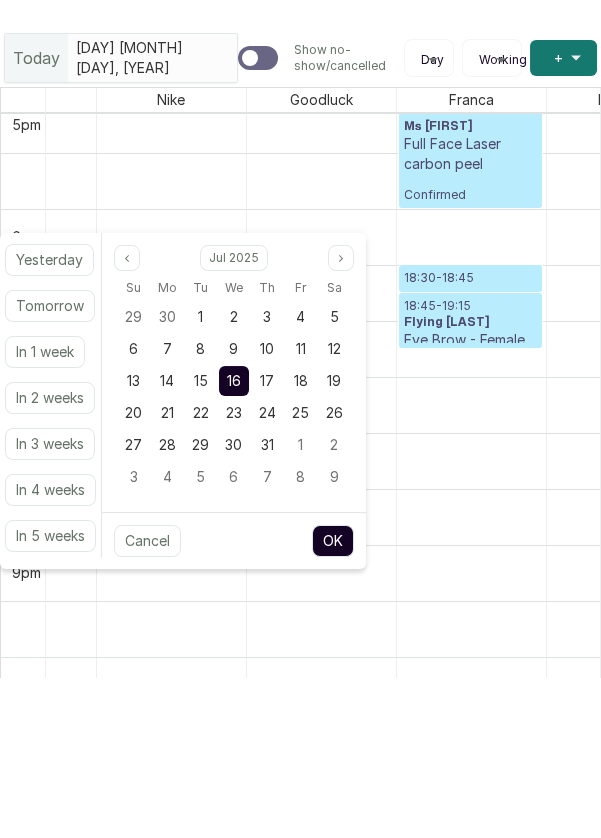 click on "17" at bounding box center (267, 541) 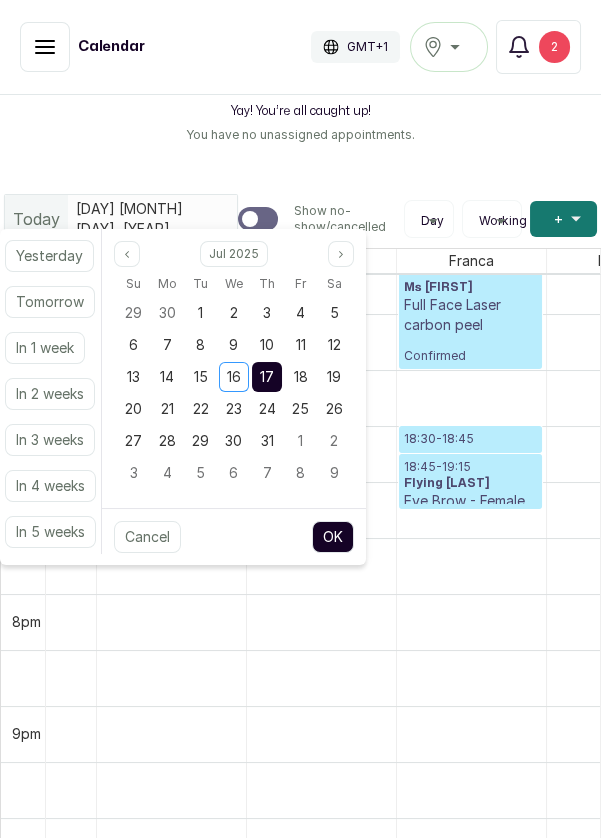 click on "OK" at bounding box center (333, 537) 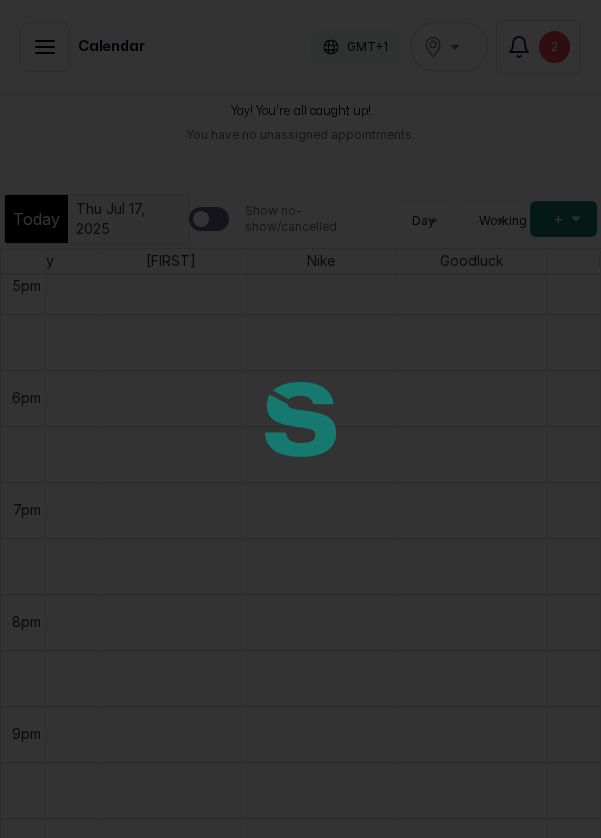 type on "[YEAR]-[MONTH]-[DAY]" 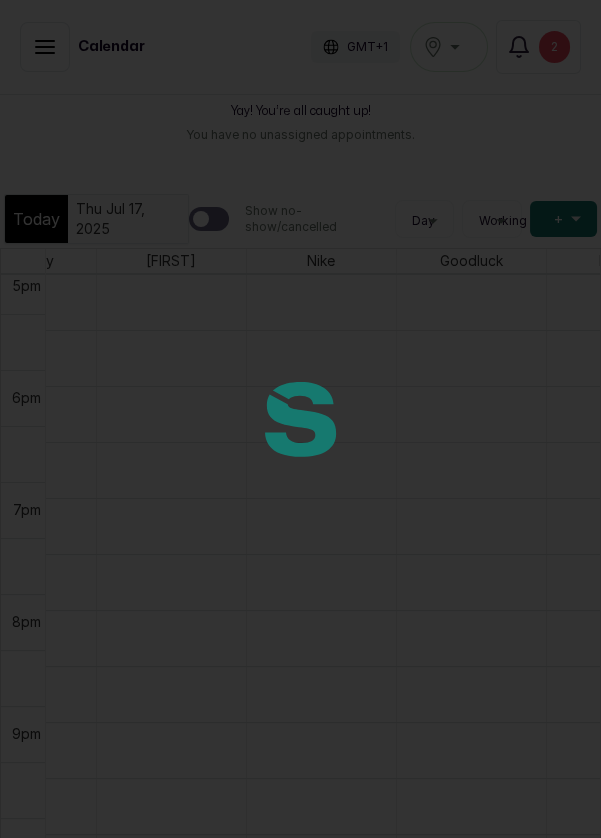 scroll, scrollTop: 673, scrollLeft: 0, axis: vertical 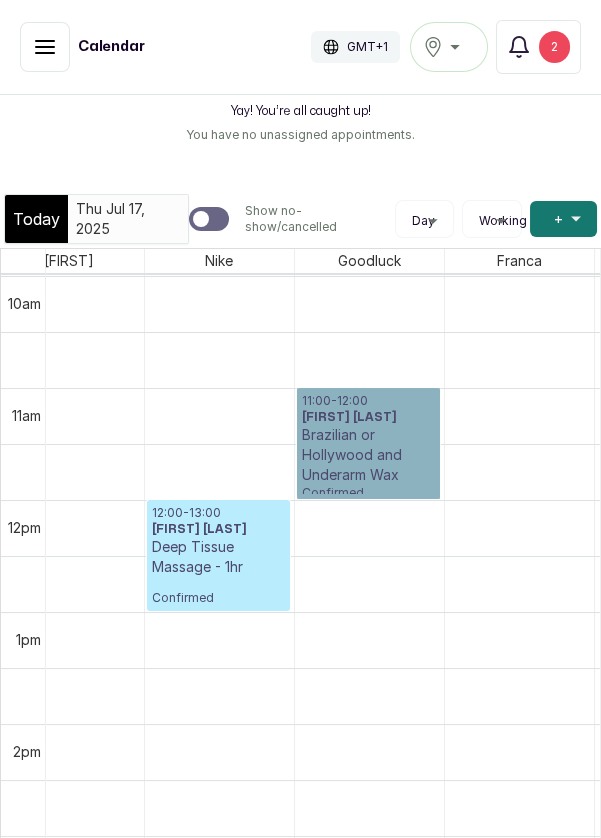 click on "[TIME]  -  [TIME] [LAST] [FIRST] [SERVICE] and [SERVICE] Wax Confirmed" at bounding box center (368, 443) 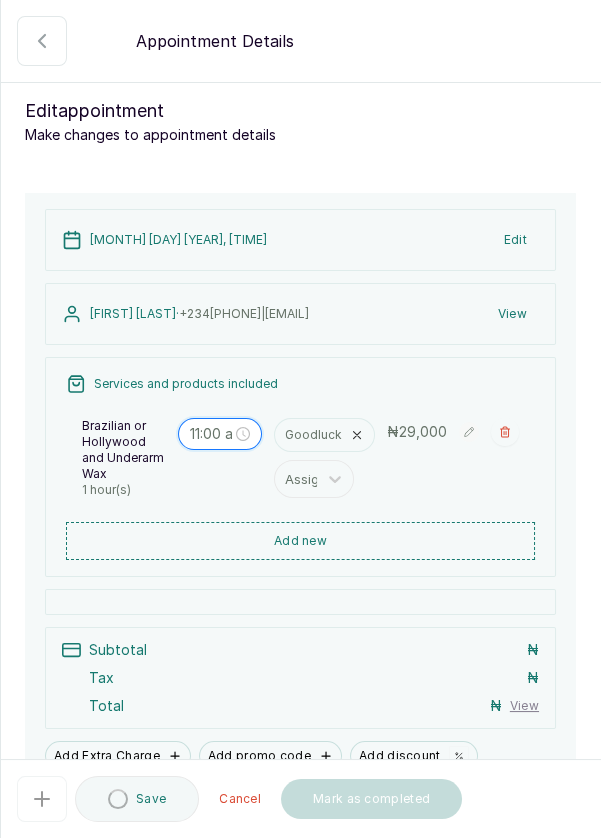 click on "11:00 am" at bounding box center [211, 434] 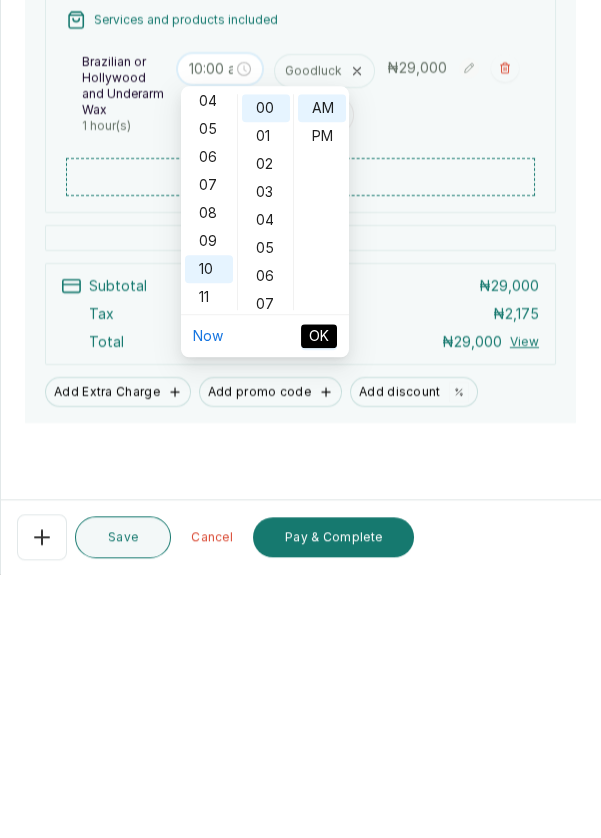 type on "10:00 am" 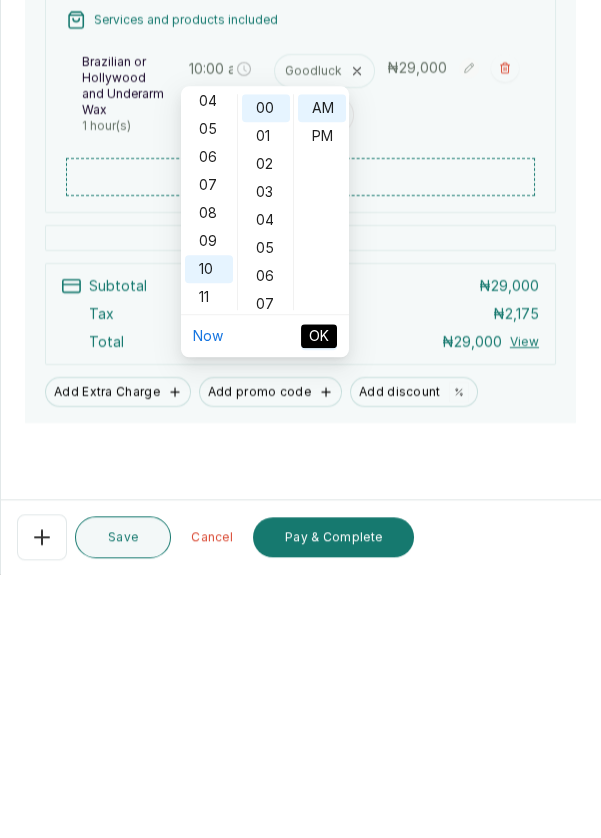 click on "OK" at bounding box center [319, 600] 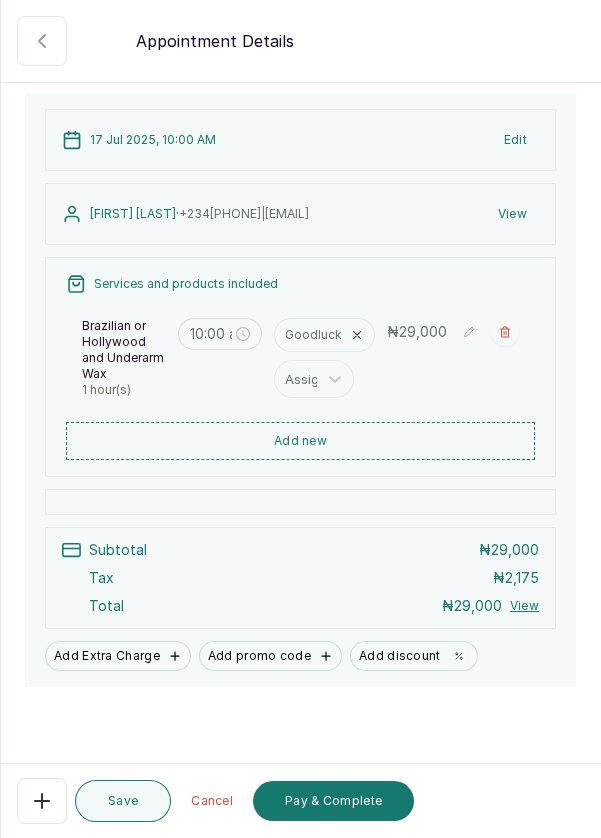 click on "Save" at bounding box center (123, 801) 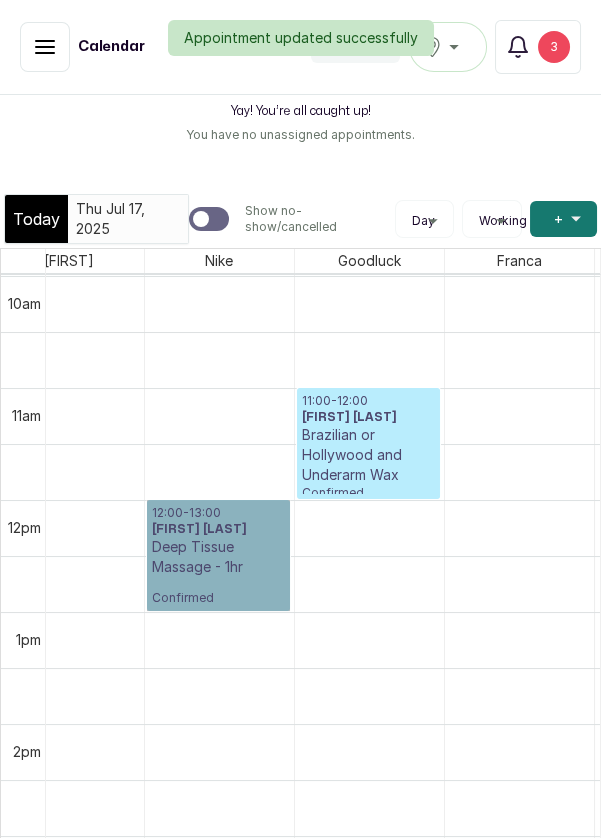 click on "[TIME]  -  [TIME] [FIRST] [LAST] Deep Tissue Massage - 1hr Confirmed" at bounding box center [218, 555] 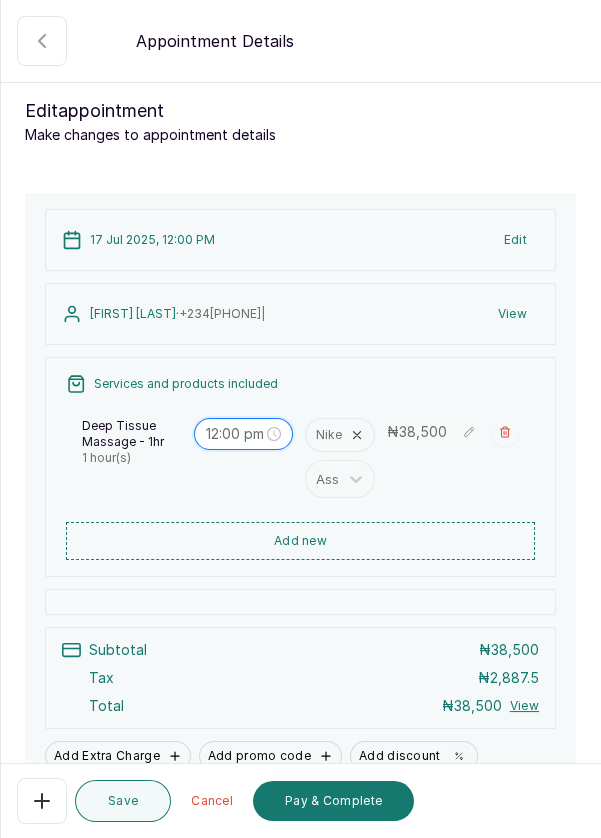 click on "12:00 pm" at bounding box center [235, 434] 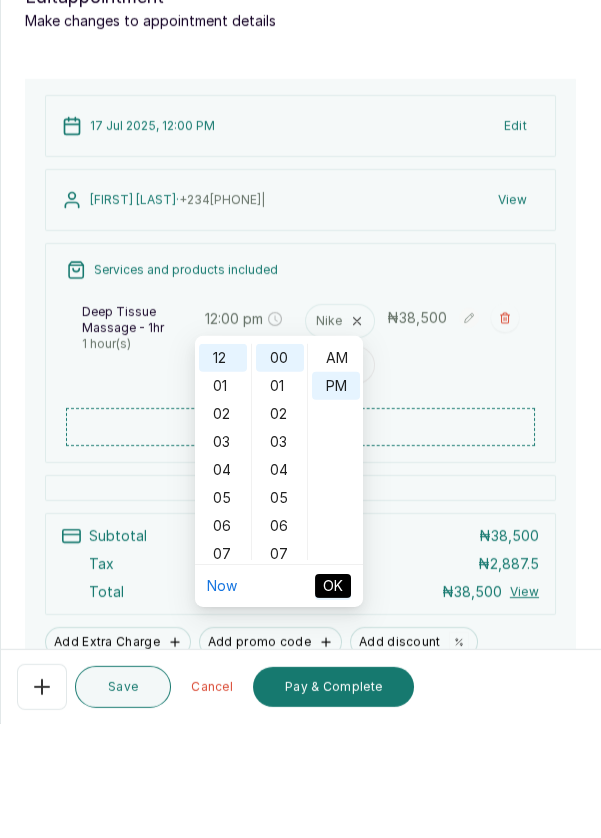 click on "02" at bounding box center (223, 528) 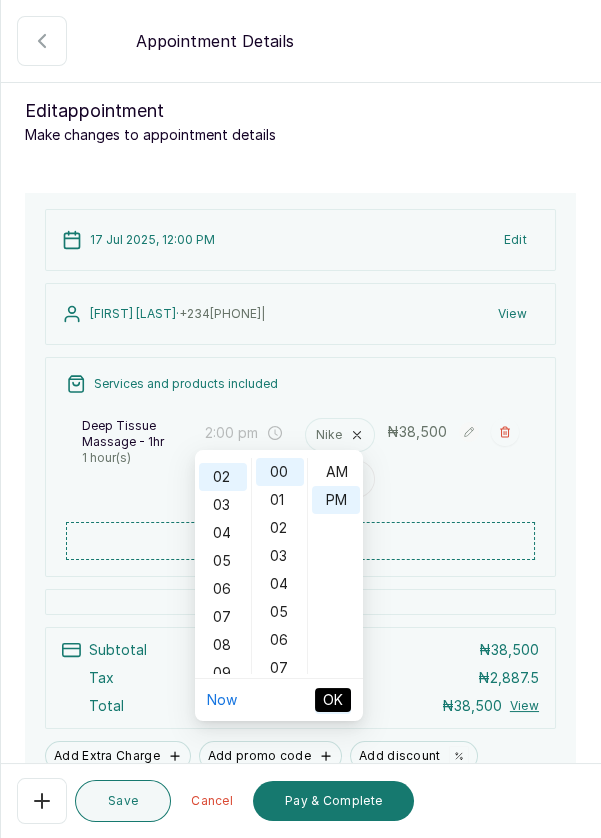 scroll, scrollTop: 56, scrollLeft: 0, axis: vertical 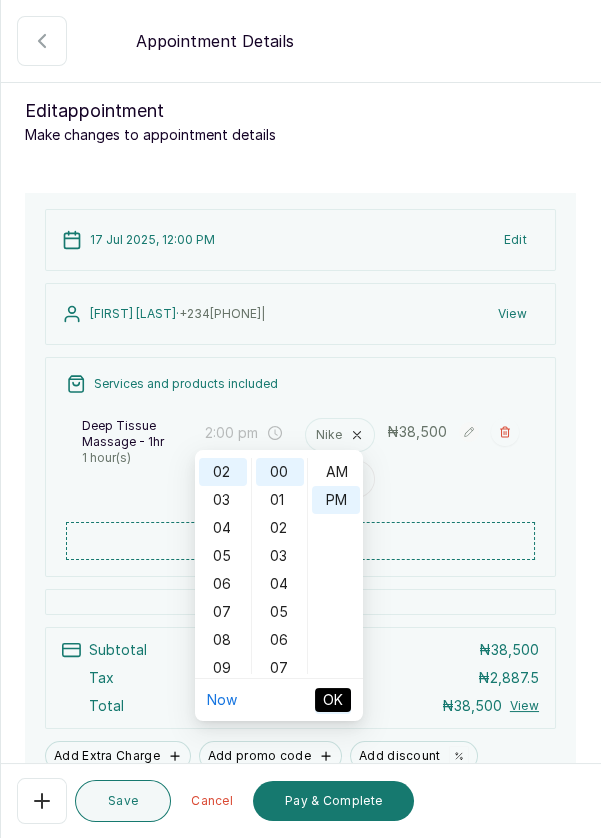 click on "Save" at bounding box center [123, 801] 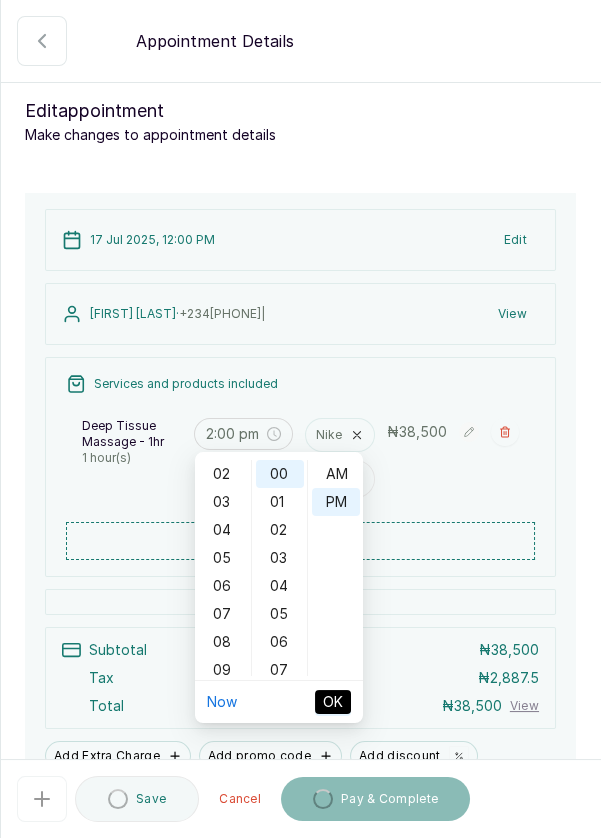 type on "12:00 pm" 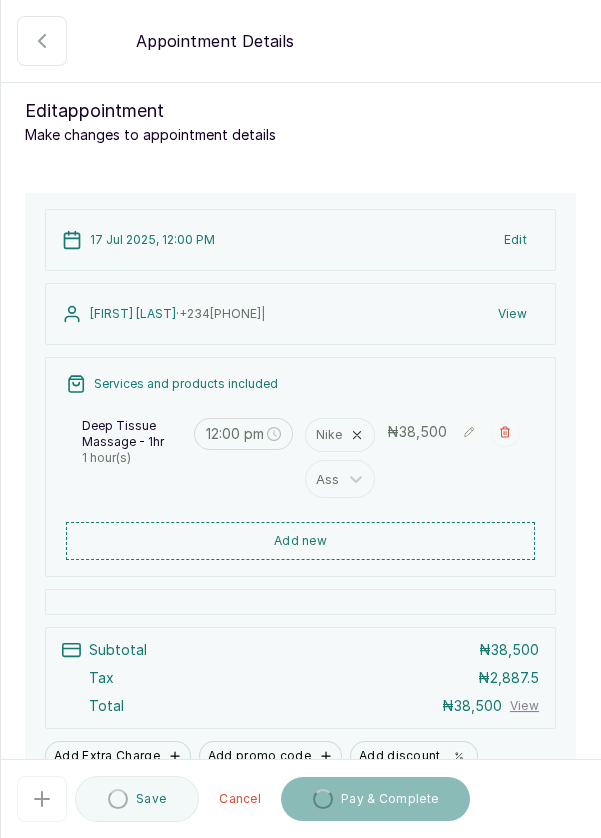 scroll, scrollTop: 0, scrollLeft: 0, axis: both 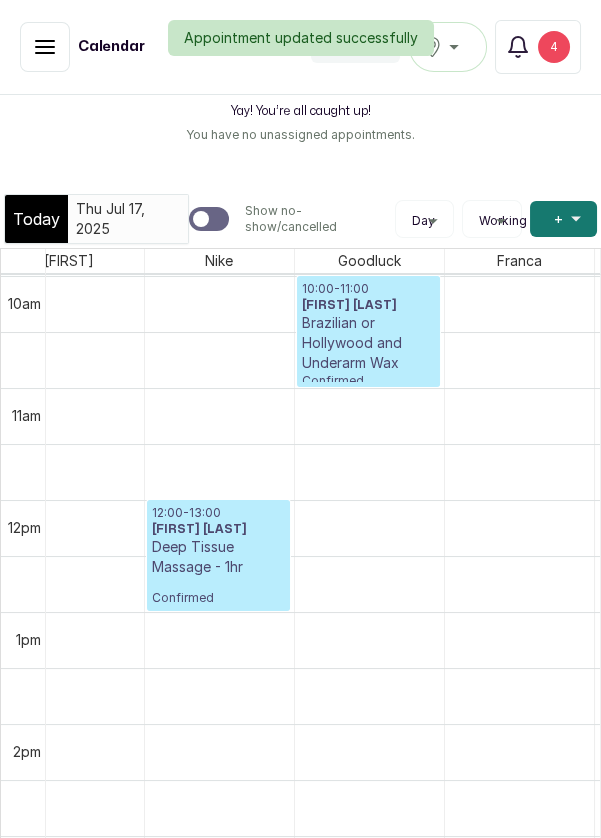 click at bounding box center [444, 472] 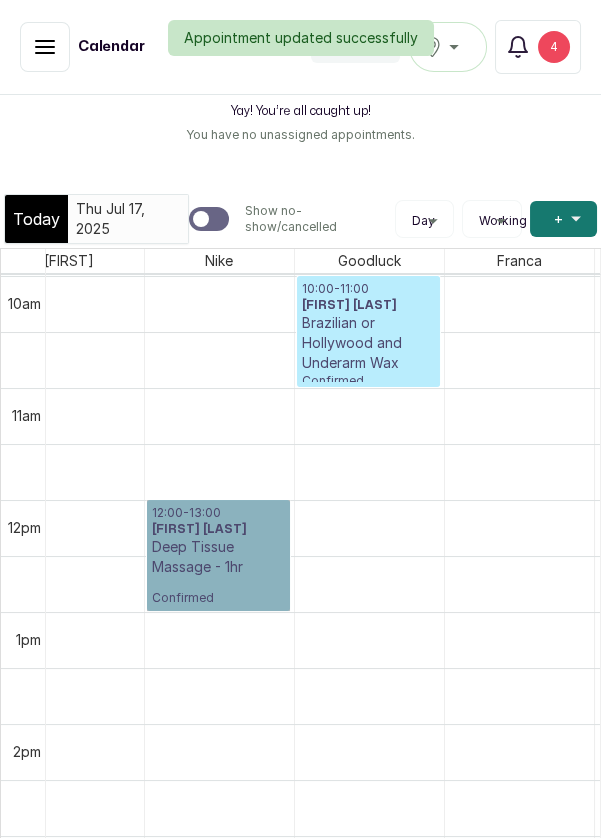 click on "[TIME]  -  [TIME] [FIRST] [LAST] Deep Tissue Massage - 1hr Confirmed" at bounding box center (218, 555) 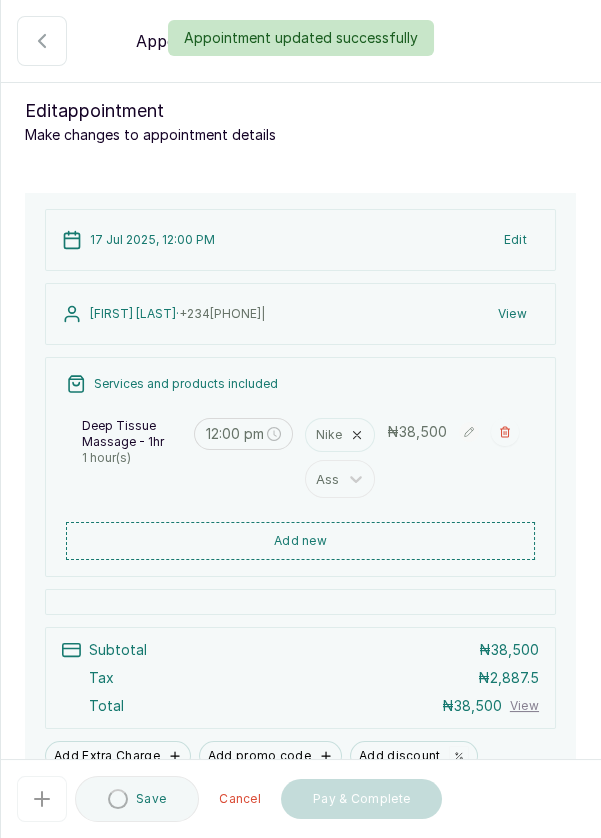 click 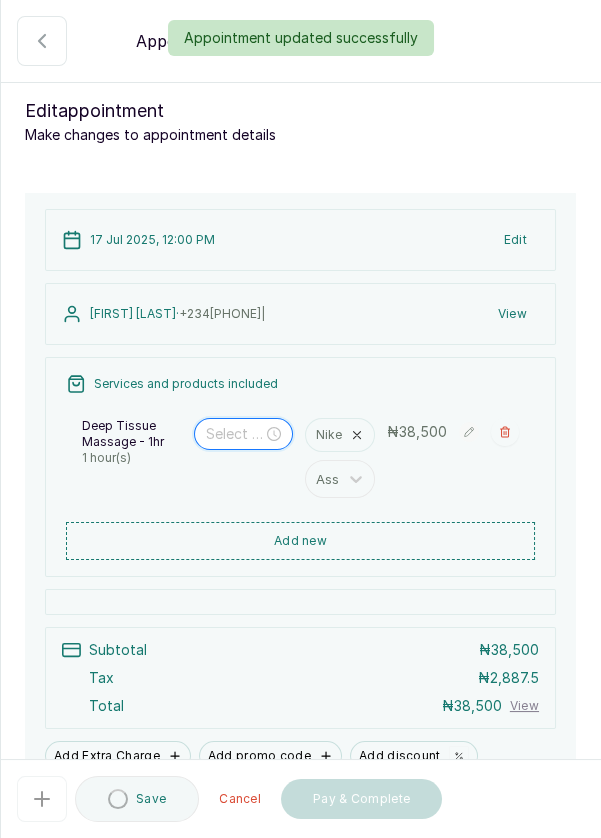 click at bounding box center [235, 434] 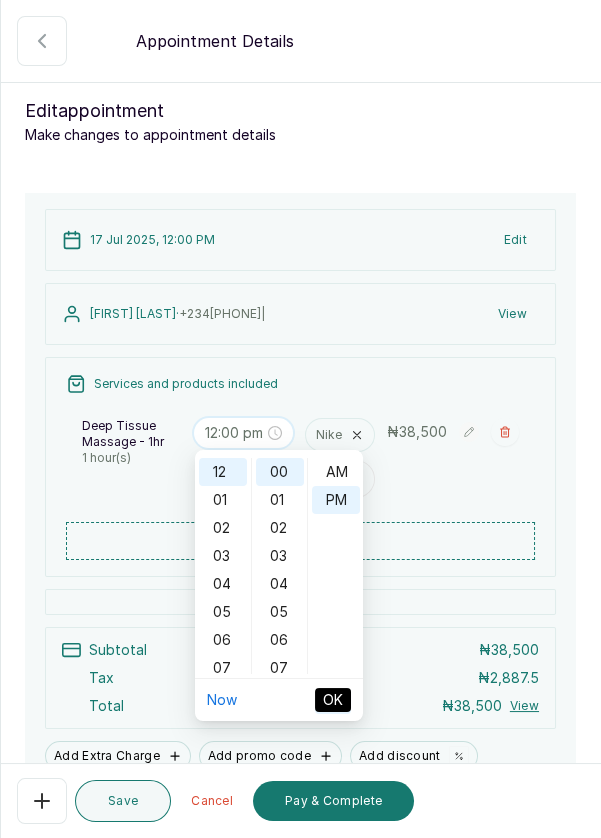 scroll, scrollTop: 100, scrollLeft: 0, axis: vertical 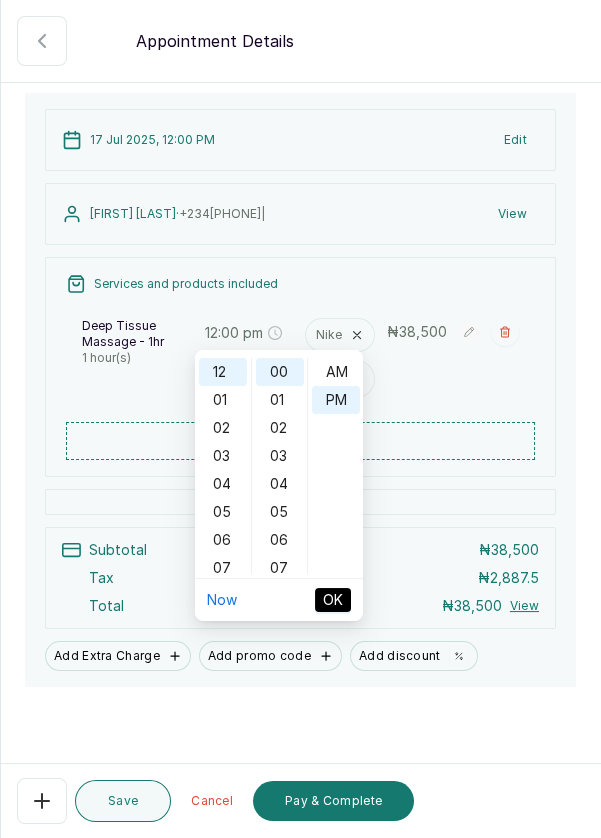 click on "02" at bounding box center [223, 428] 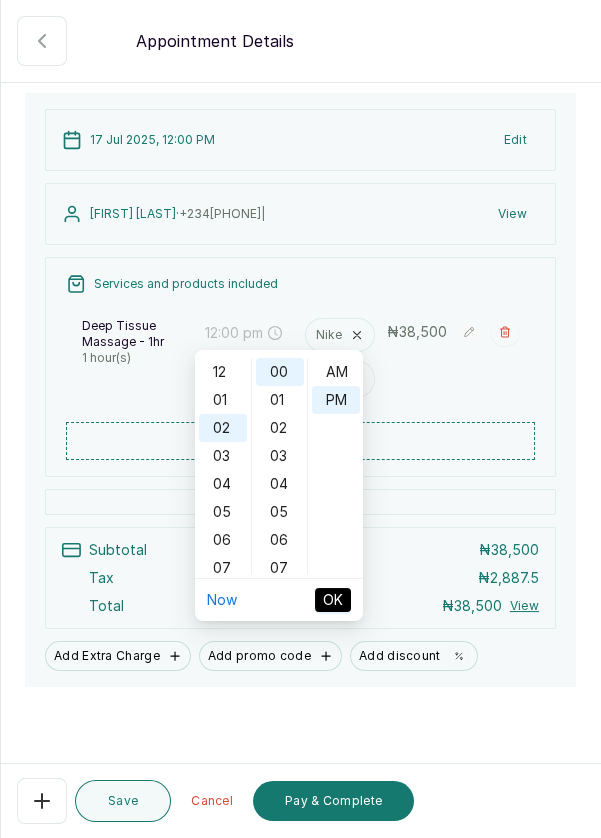 type on "2:00 pm" 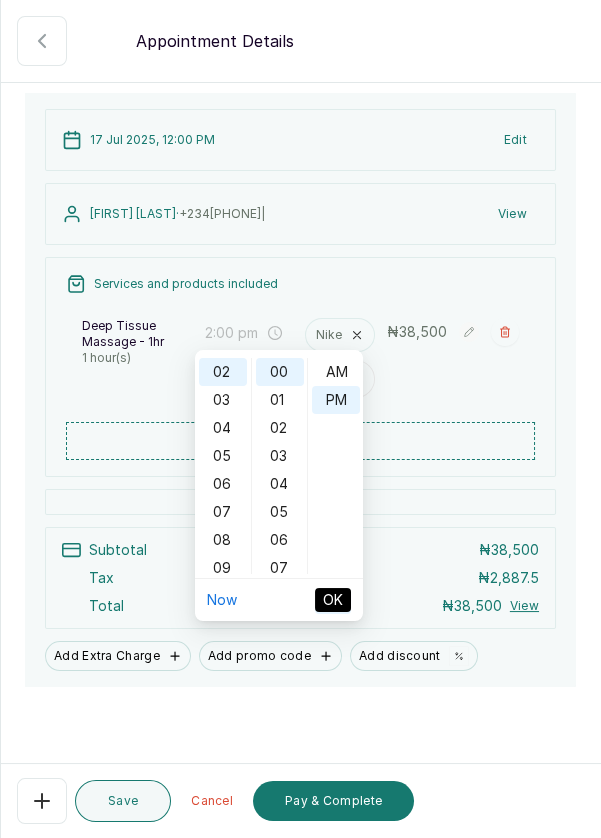 scroll, scrollTop: 56, scrollLeft: 0, axis: vertical 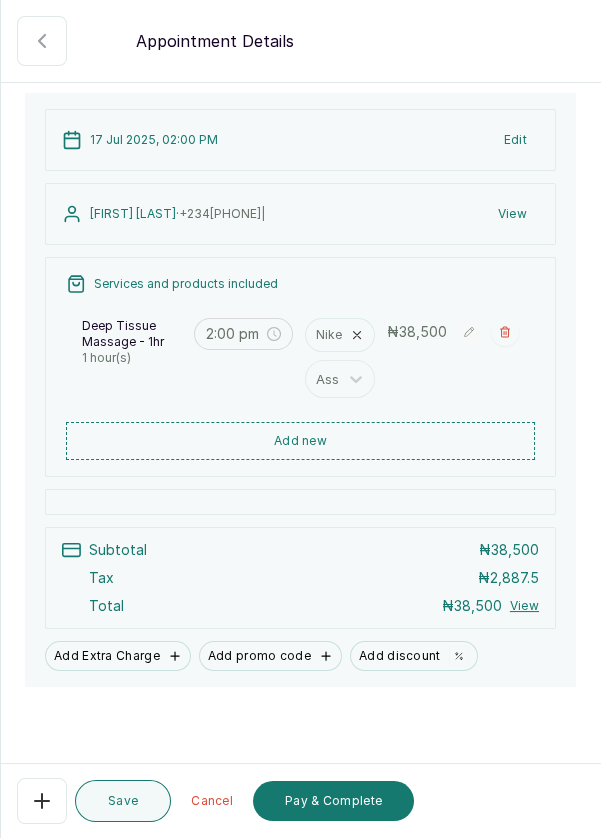 click on "Save" at bounding box center [123, 801] 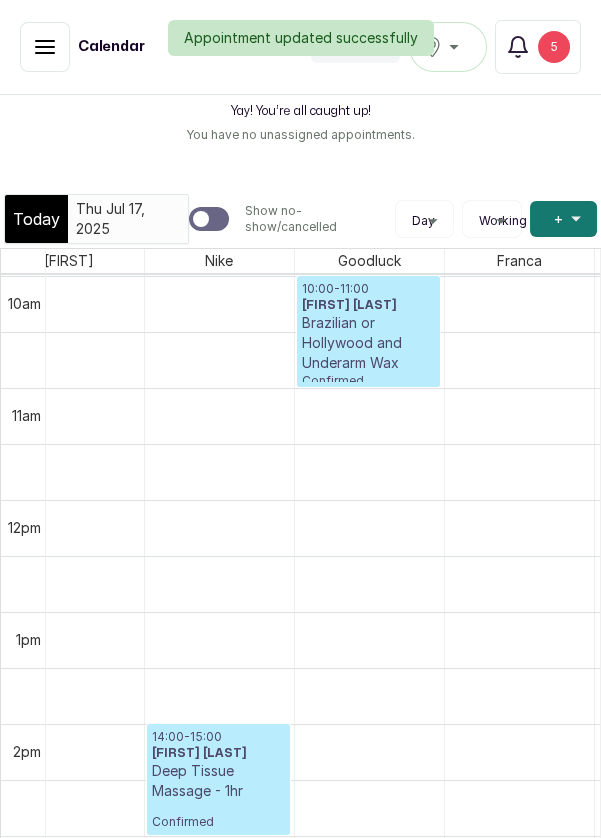 scroll, scrollTop: 1253, scrollLeft: 802, axis: both 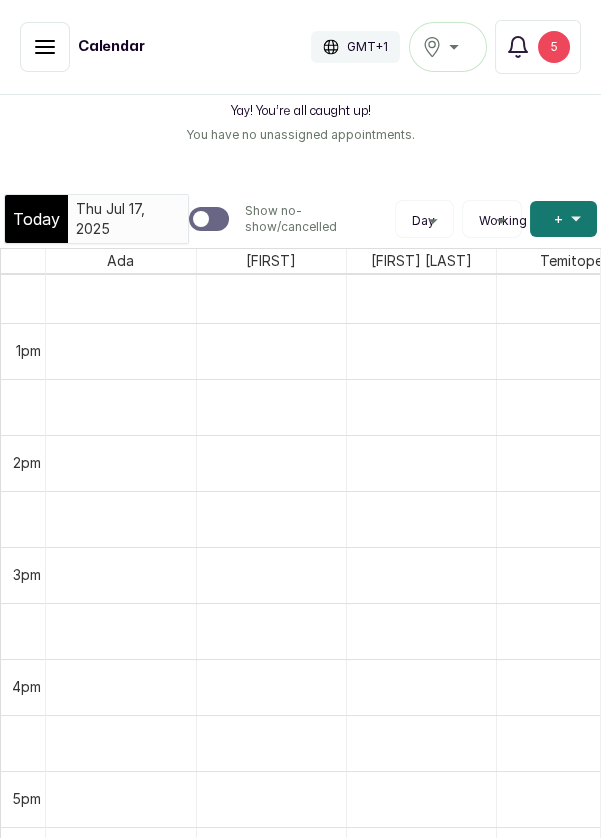 click on "Add +" at bounding box center (563, 219) 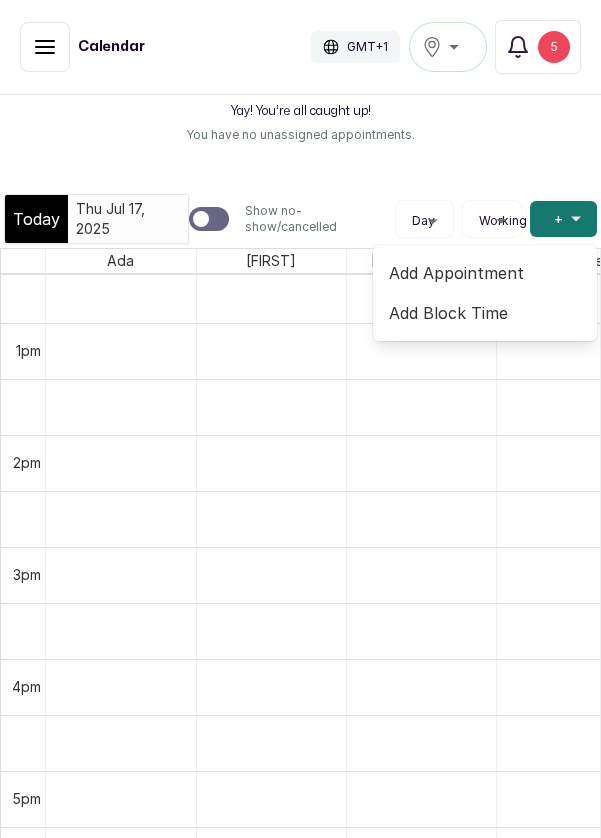 click on "Add Appointment" at bounding box center [485, 273] 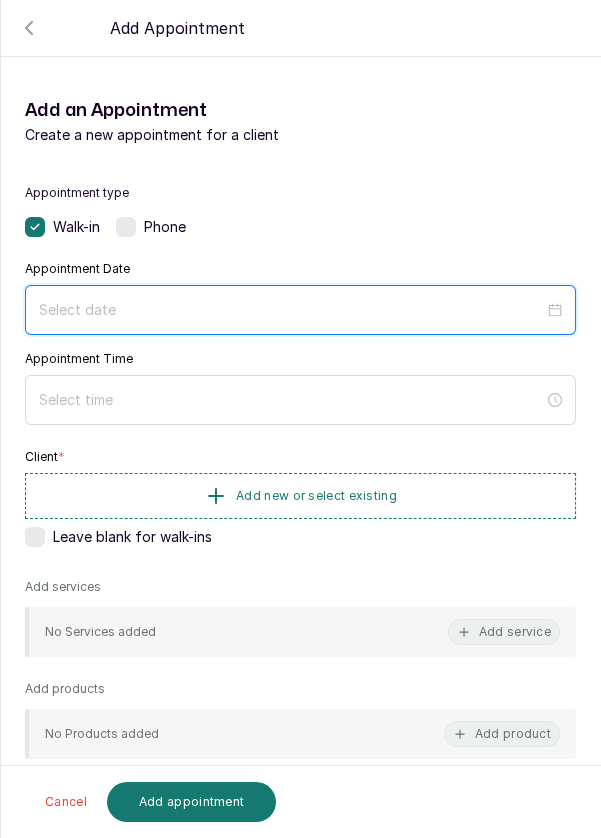 click at bounding box center [300, 310] 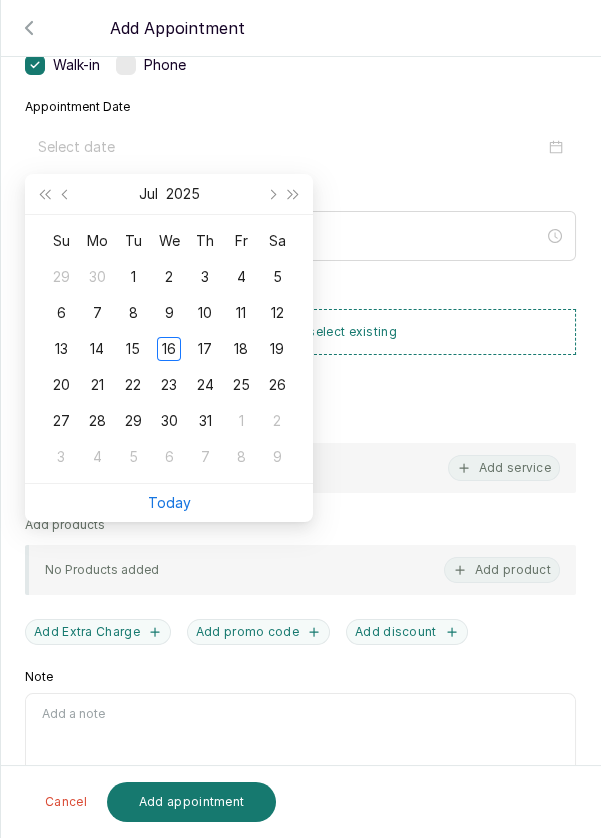 click on "17" at bounding box center (205, 349) 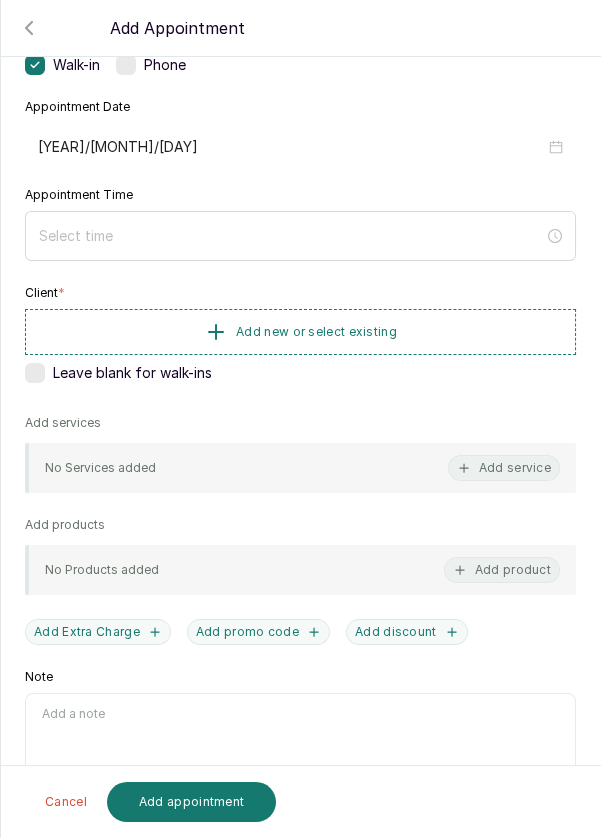 type on "[YEAR]/[MONTH]/[DAY]" 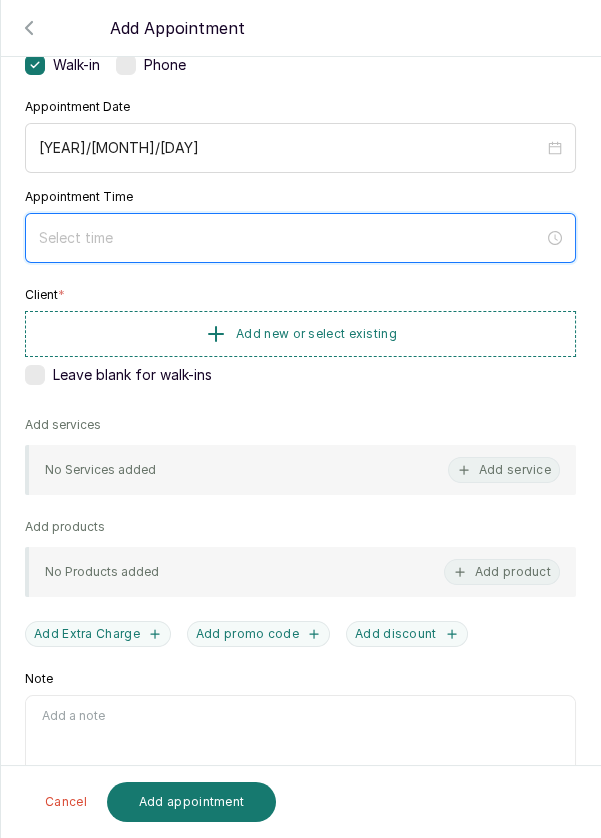 click at bounding box center (291, 238) 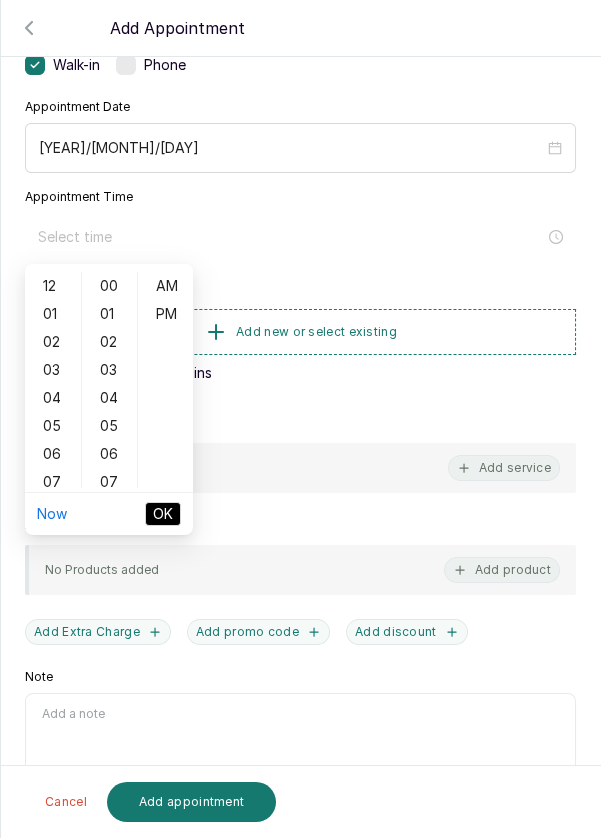 click on "04" at bounding box center (53, 398) 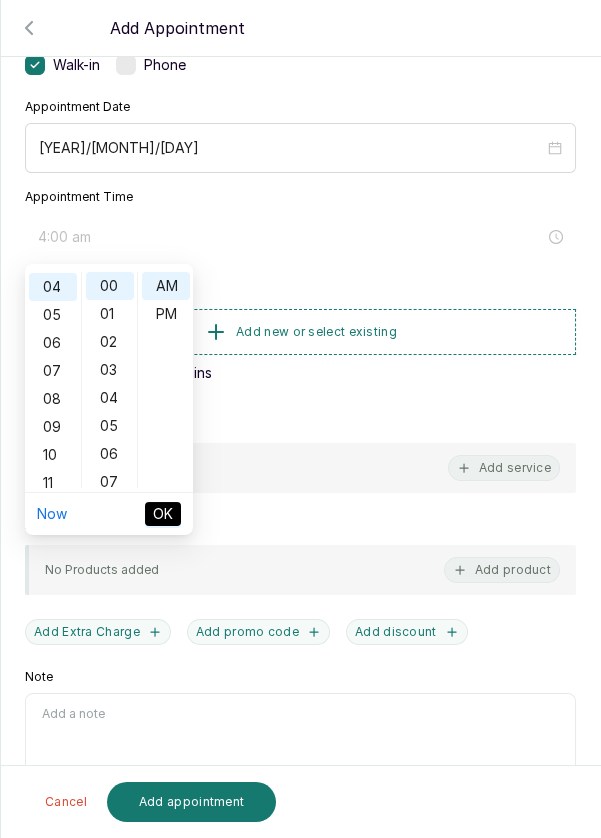 click on "PM" at bounding box center (166, 314) 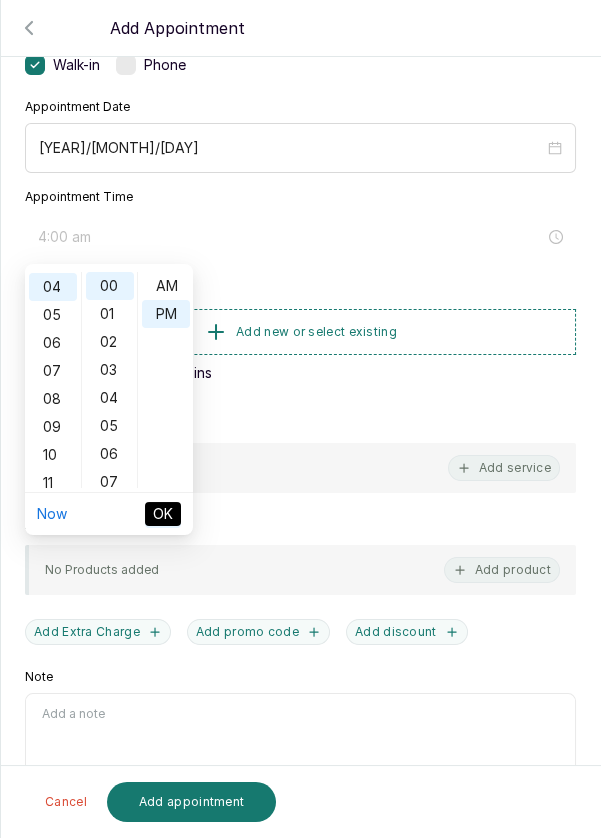 type on "4:00 pm" 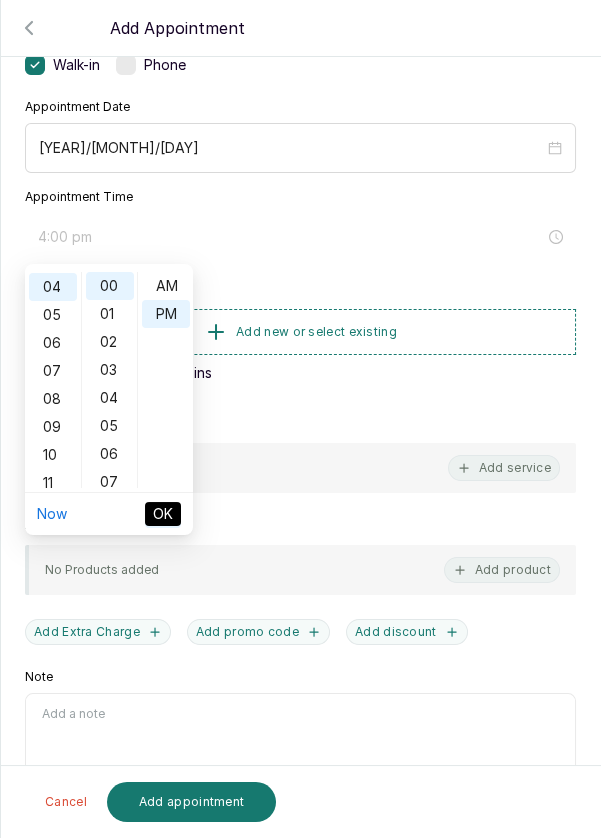 click on "OK" at bounding box center (163, 514) 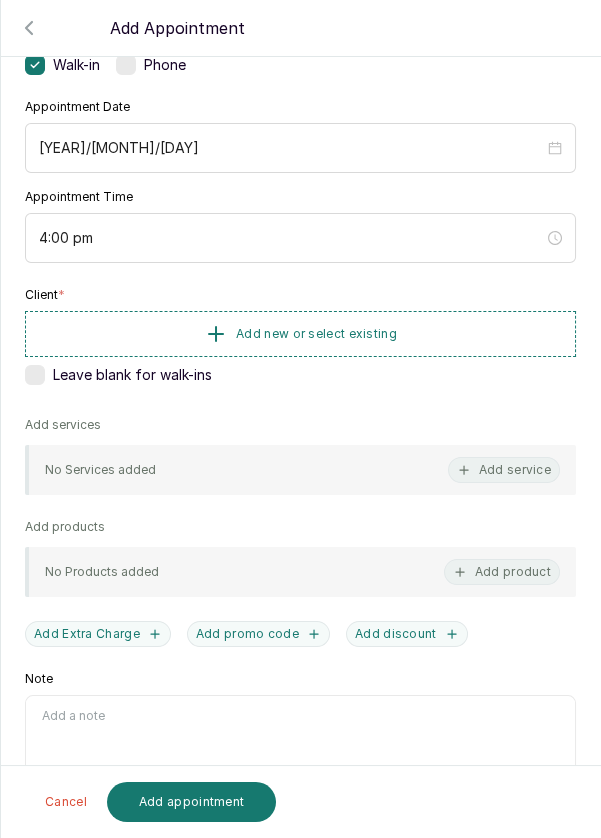 click on "Add new or select existing" at bounding box center [316, 334] 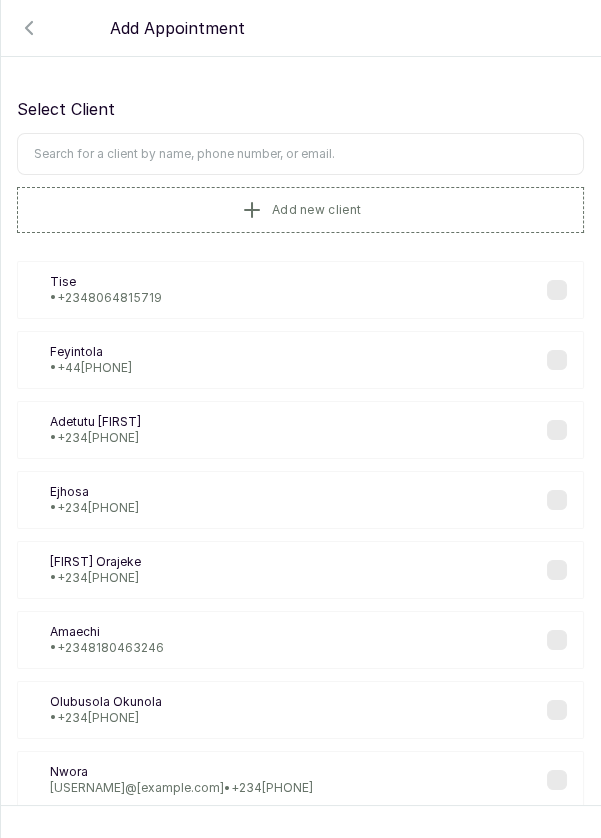 click at bounding box center [300, 154] 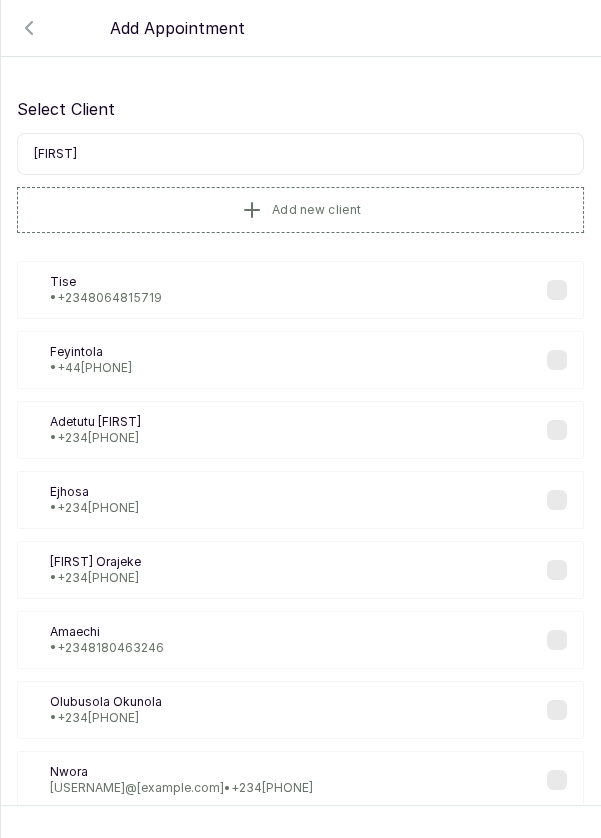 type on "[FIRST]" 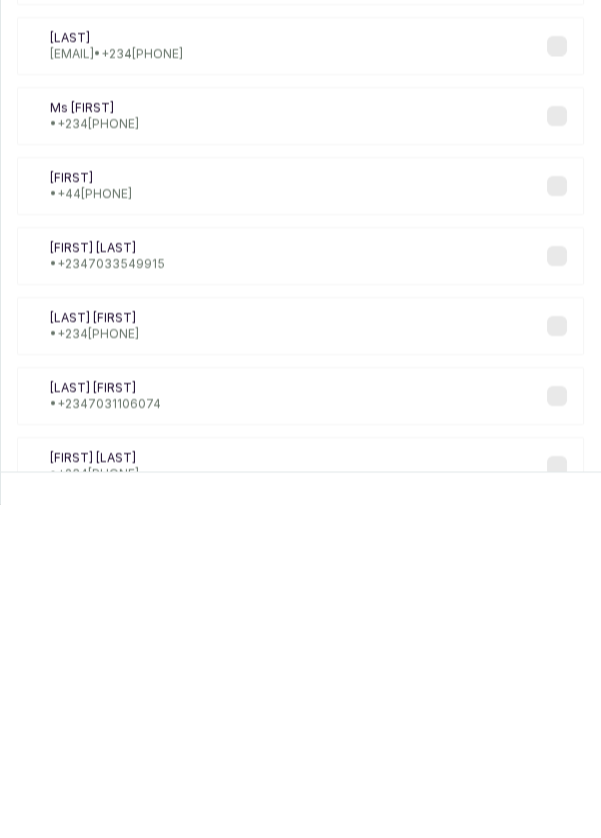 click on "[FIRST]   [LAST]  •  +234 [PHONE]" at bounding box center [94, 800] 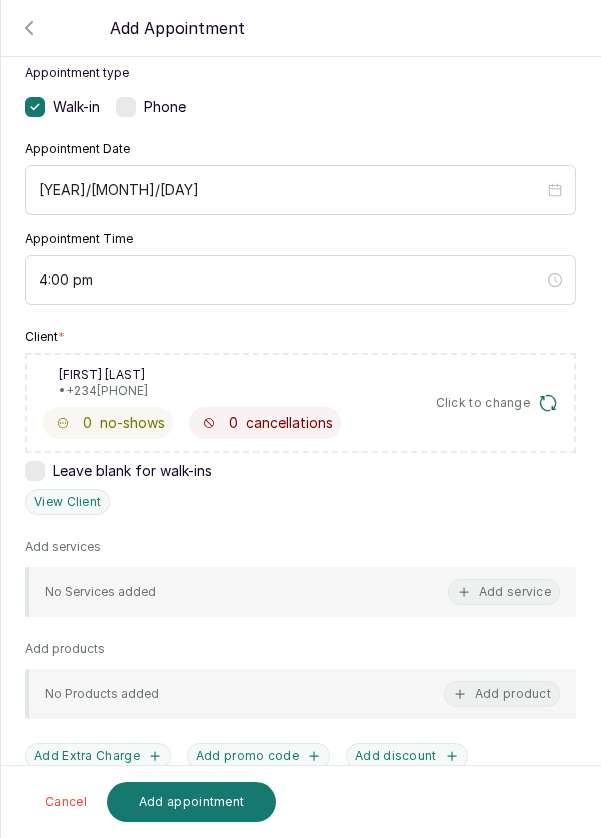 click on "Add service" at bounding box center [504, 592] 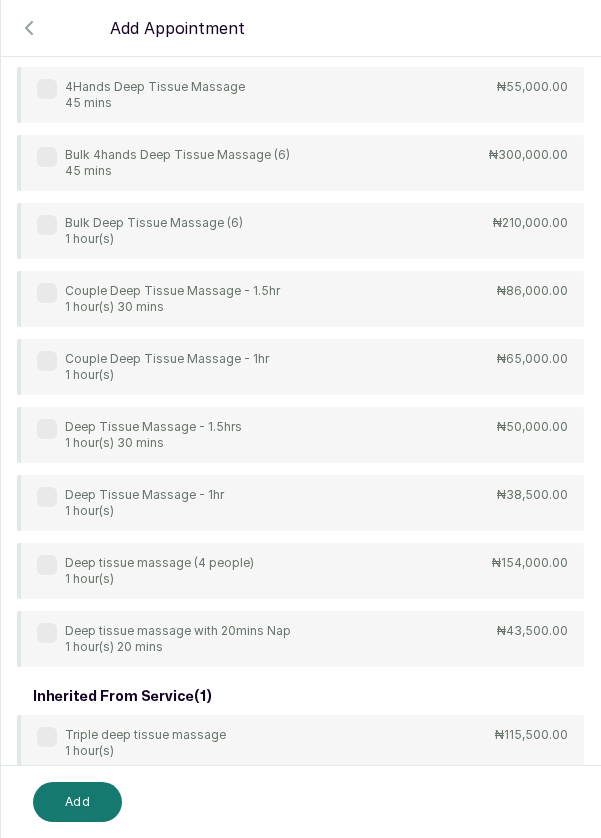 scroll, scrollTop: 28, scrollLeft: 0, axis: vertical 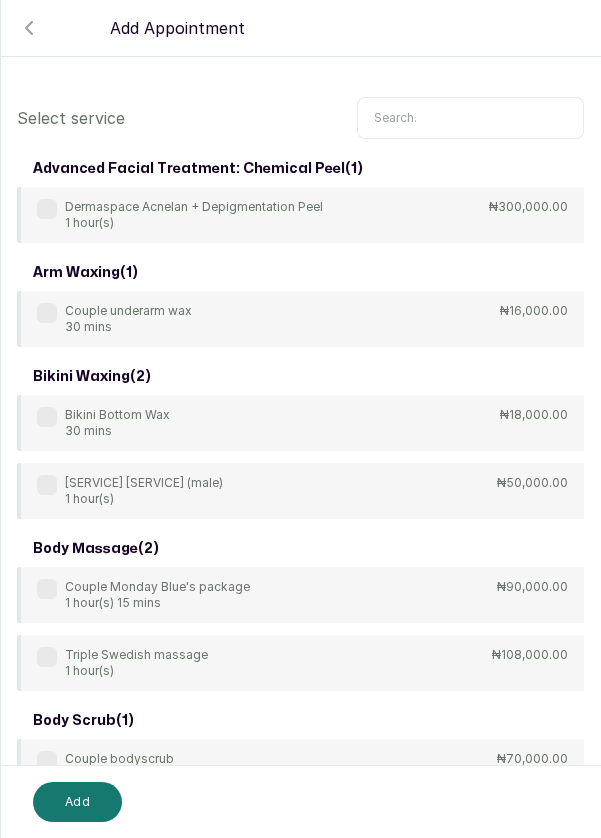 click at bounding box center [470, 118] 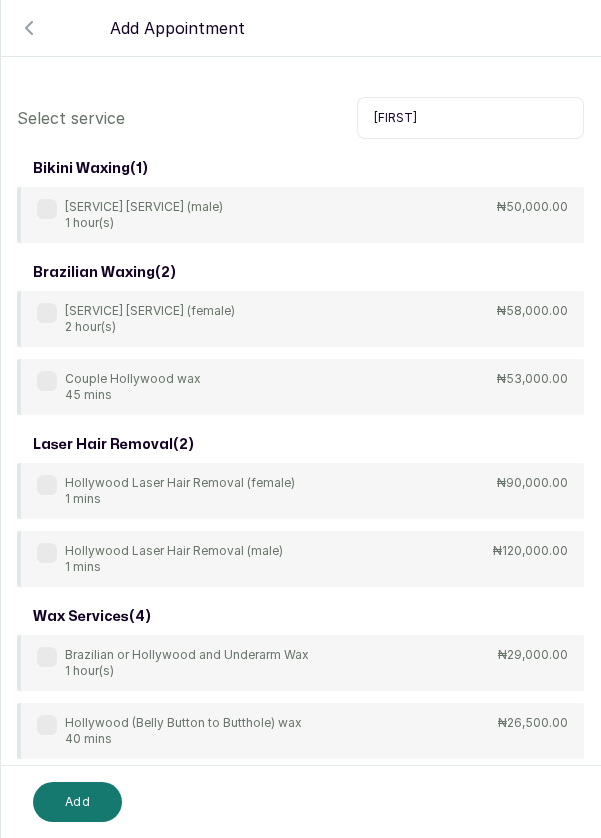 scroll, scrollTop: 56, scrollLeft: 0, axis: vertical 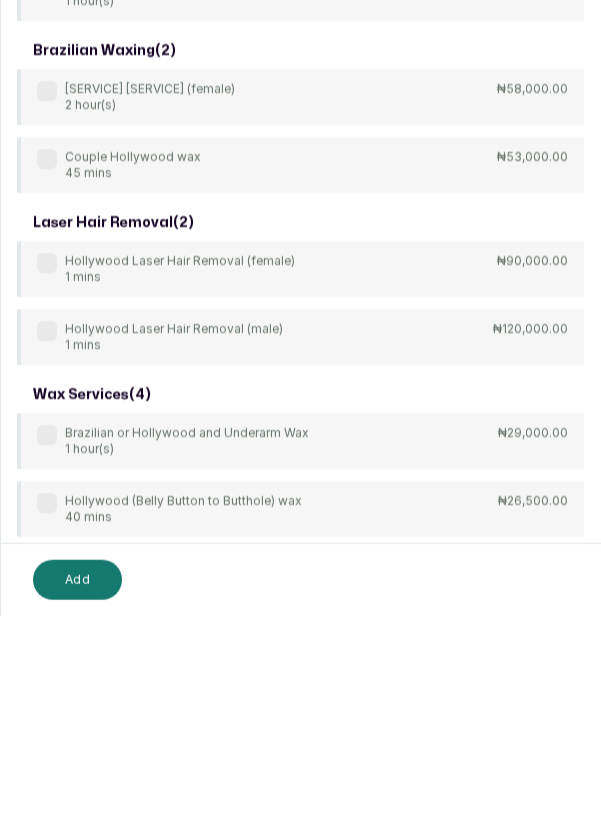type on "[FIRST]" 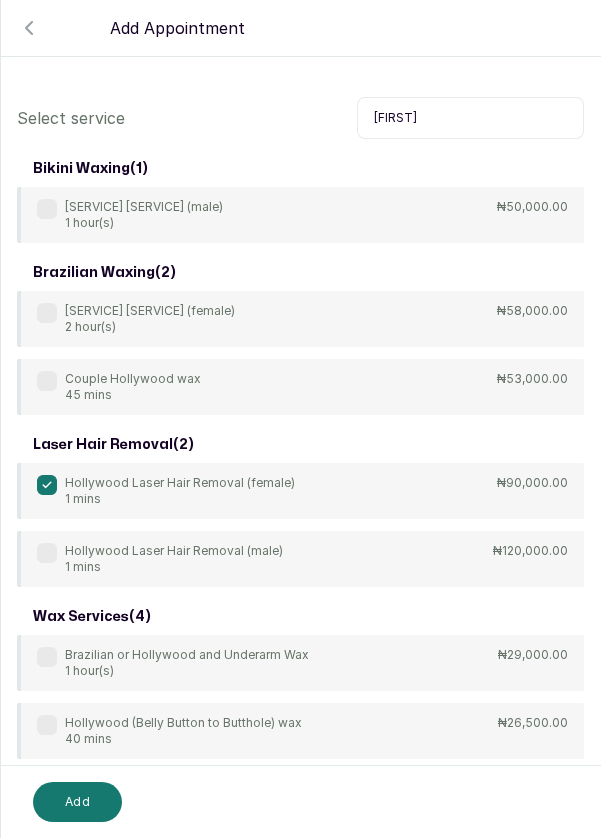 click on "Add" at bounding box center [77, 802] 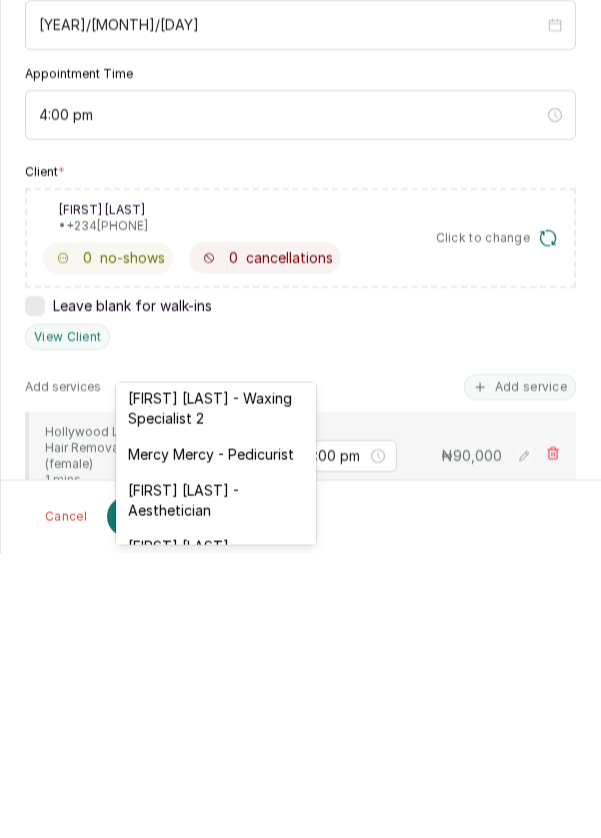 scroll, scrollTop: 243, scrollLeft: 0, axis: vertical 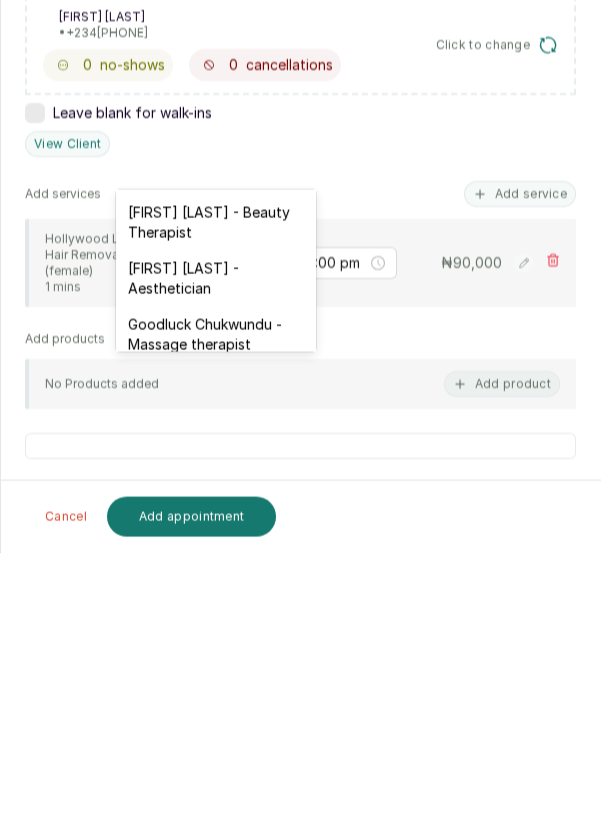 click on "[FIRST] [LAST] - Aesthetician" at bounding box center [216, 564] 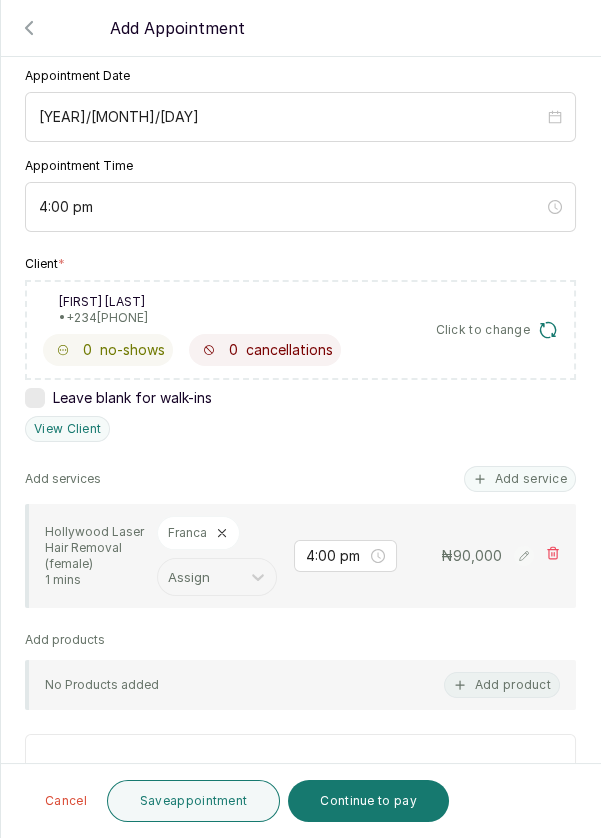 click on "Save  appointment" at bounding box center (194, 801) 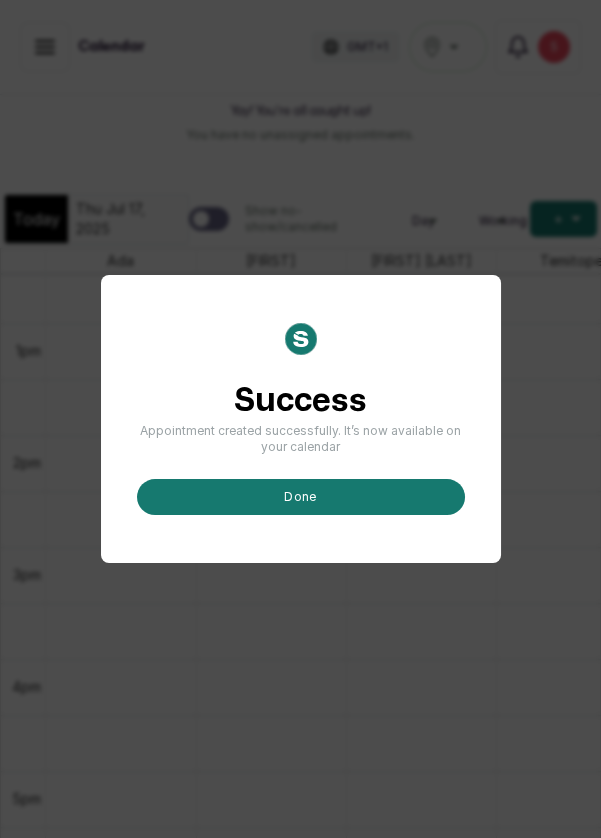 click on "done" at bounding box center [301, 497] 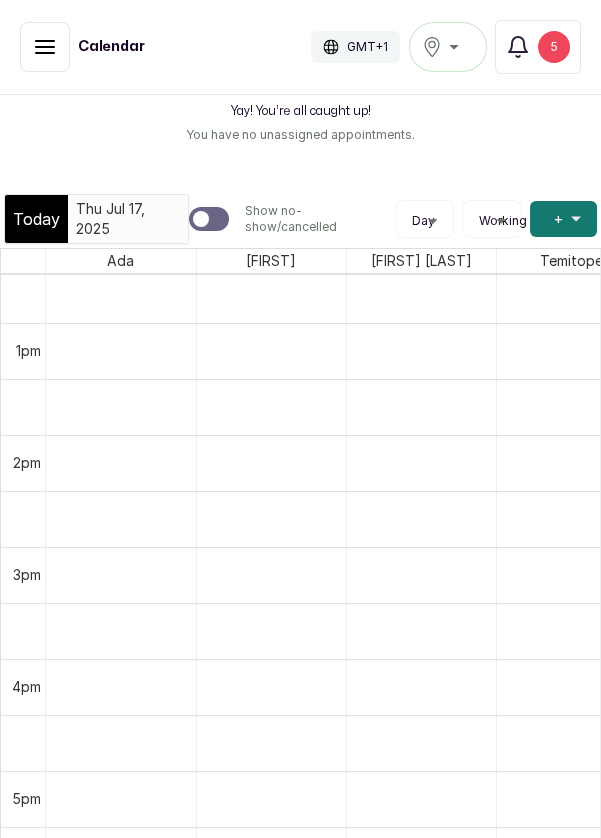 click on "Add +" at bounding box center (563, 219) 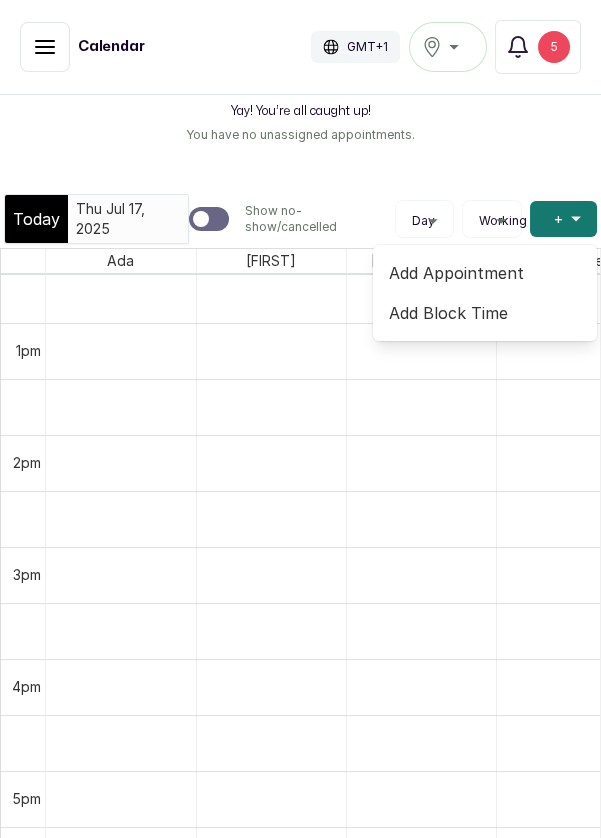 click on "Add Appointment" at bounding box center (485, 273) 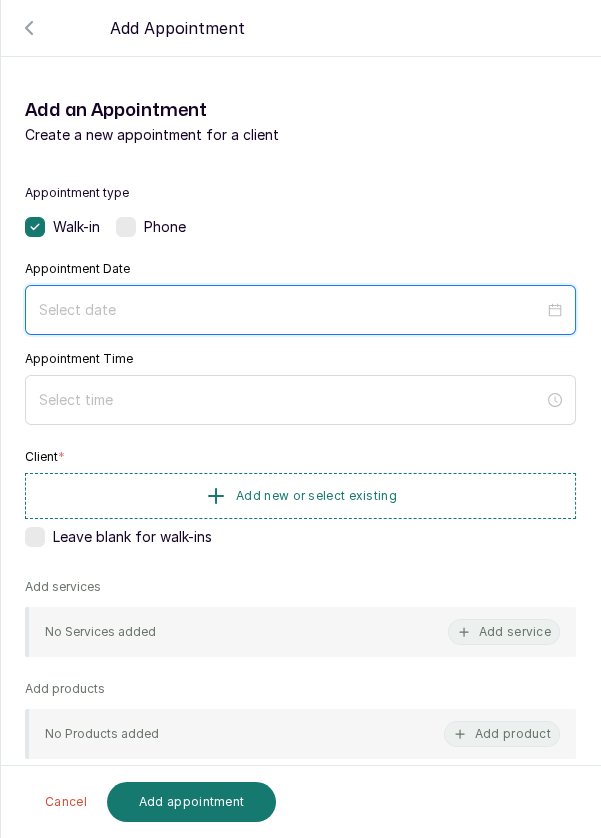 click at bounding box center [291, 310] 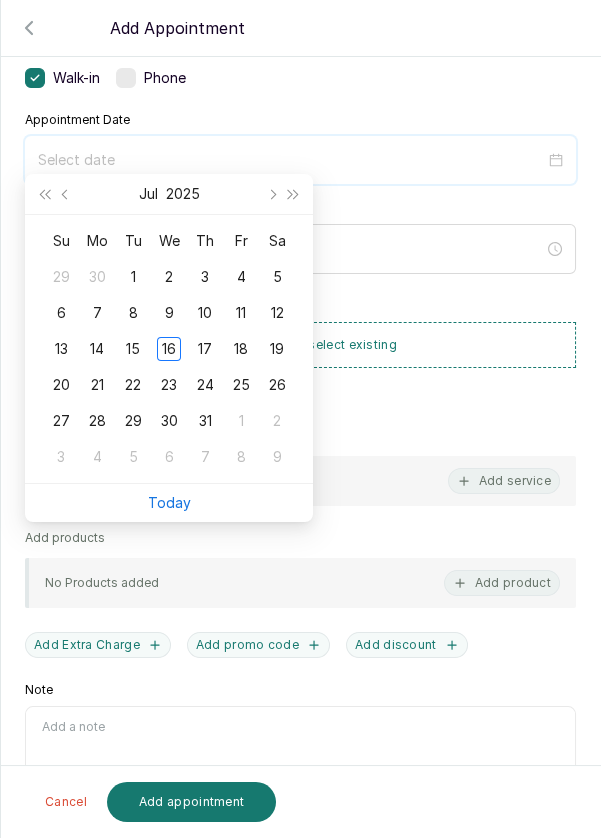 scroll, scrollTop: 162, scrollLeft: 0, axis: vertical 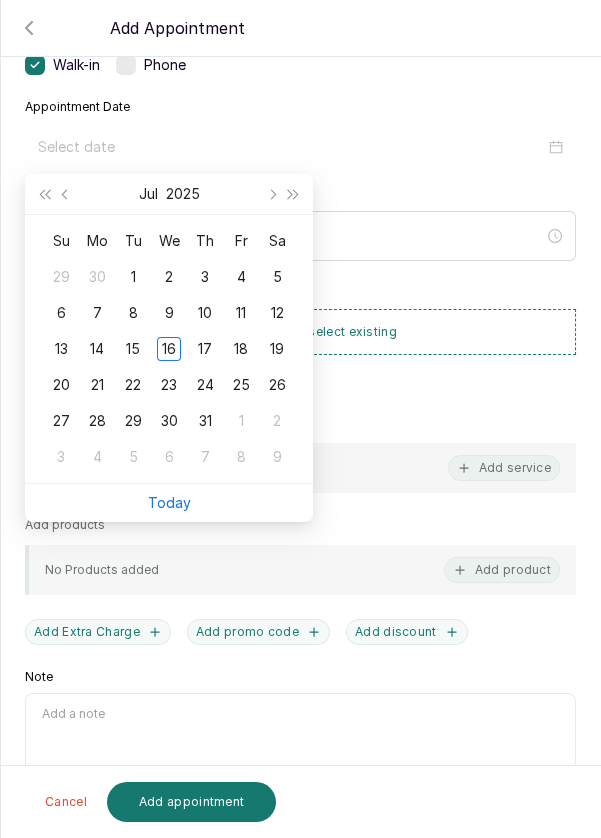 click on "17" at bounding box center [205, 349] 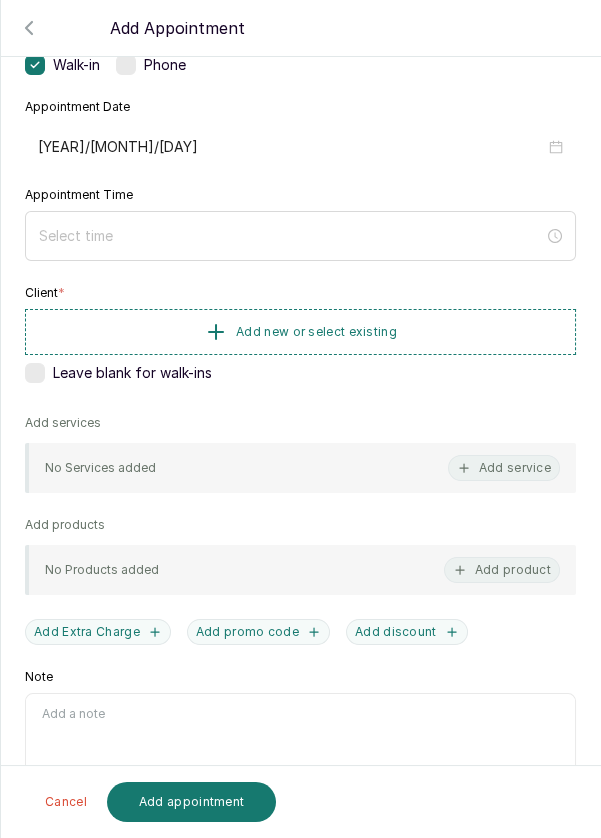 type on "[YEAR]/[MONTH]/[DAY]" 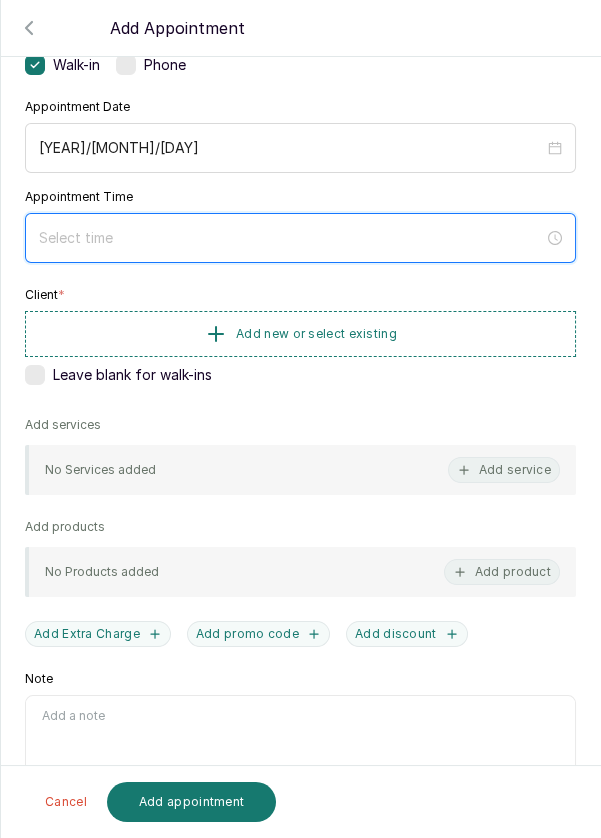 click at bounding box center (291, 238) 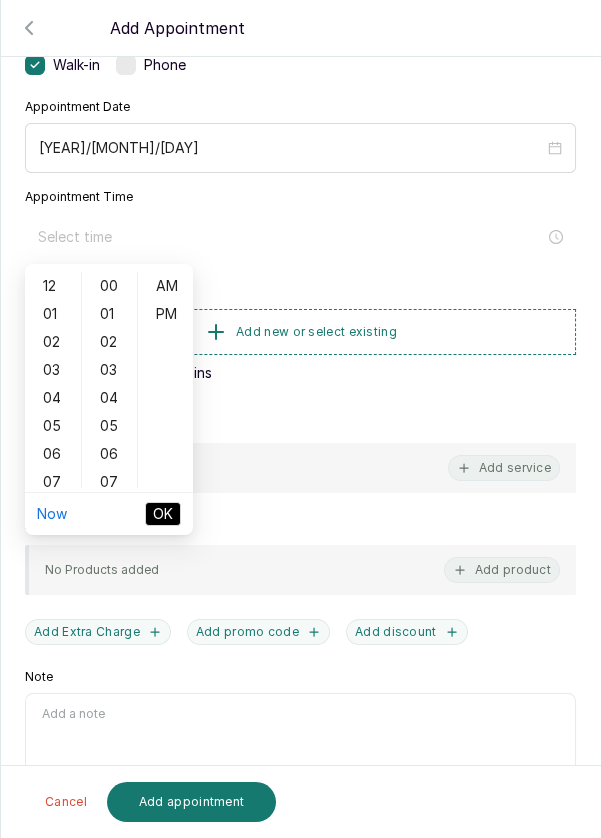 click on "05" at bounding box center (53, 426) 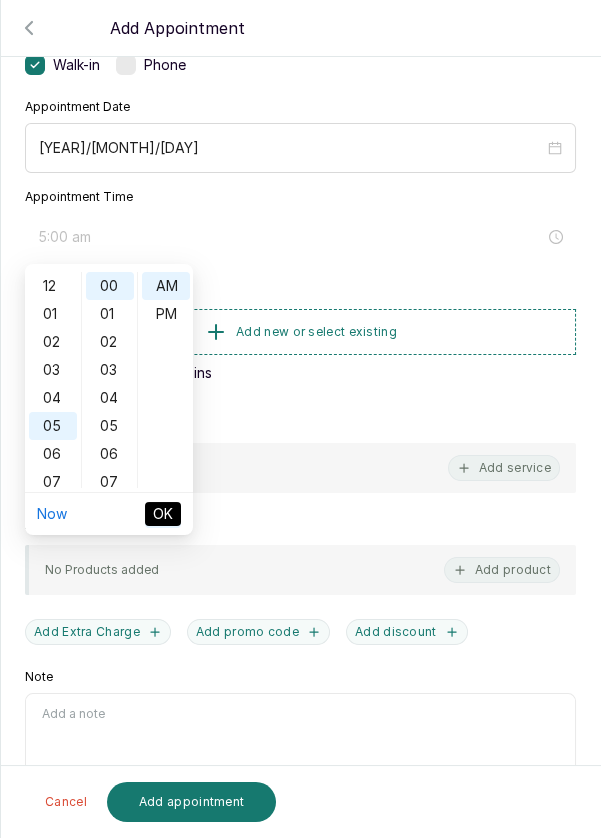 scroll, scrollTop: 119, scrollLeft: 0, axis: vertical 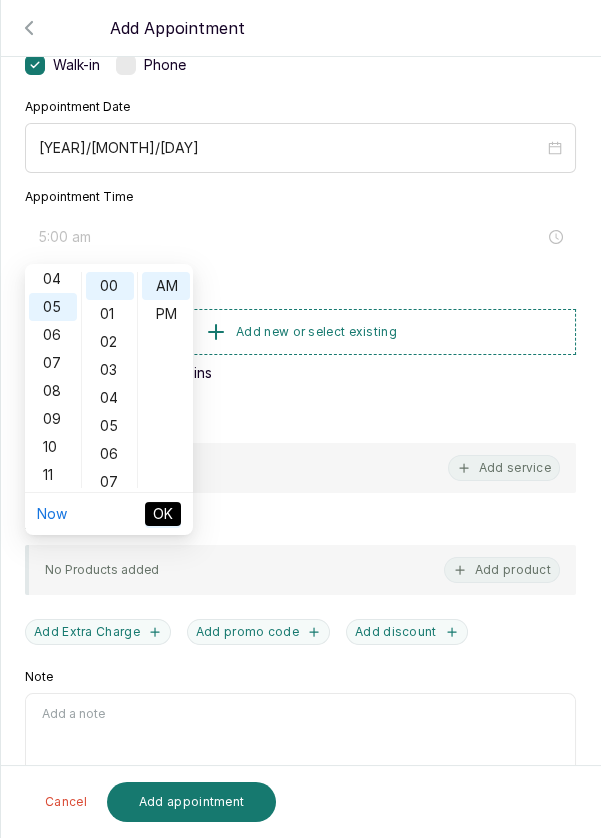 click on "05" at bounding box center [110, 426] 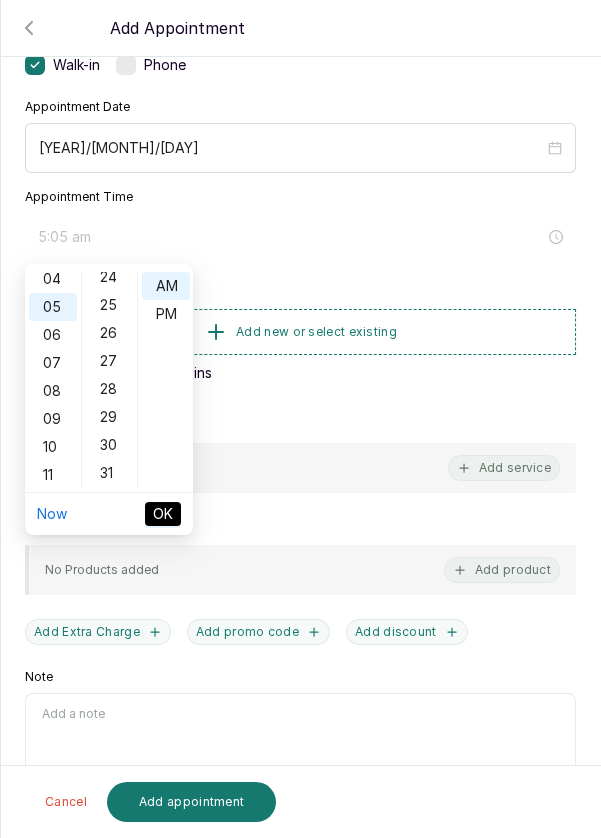 scroll, scrollTop: 693, scrollLeft: 0, axis: vertical 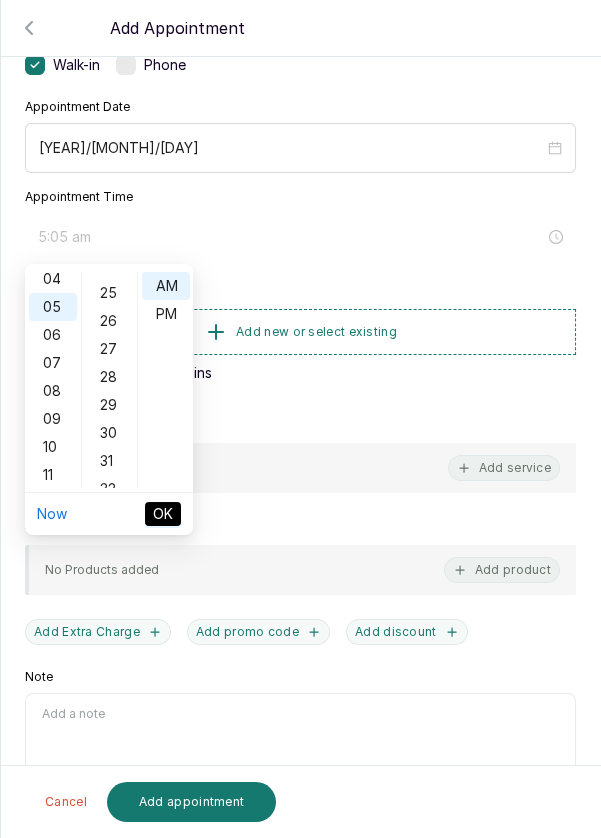 click on "30" at bounding box center (110, 433) 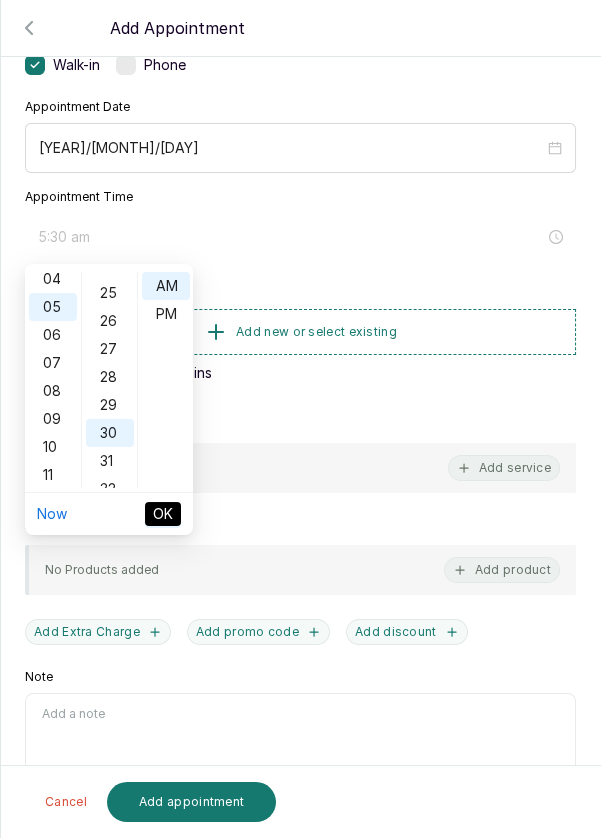 scroll, scrollTop: 839, scrollLeft: 0, axis: vertical 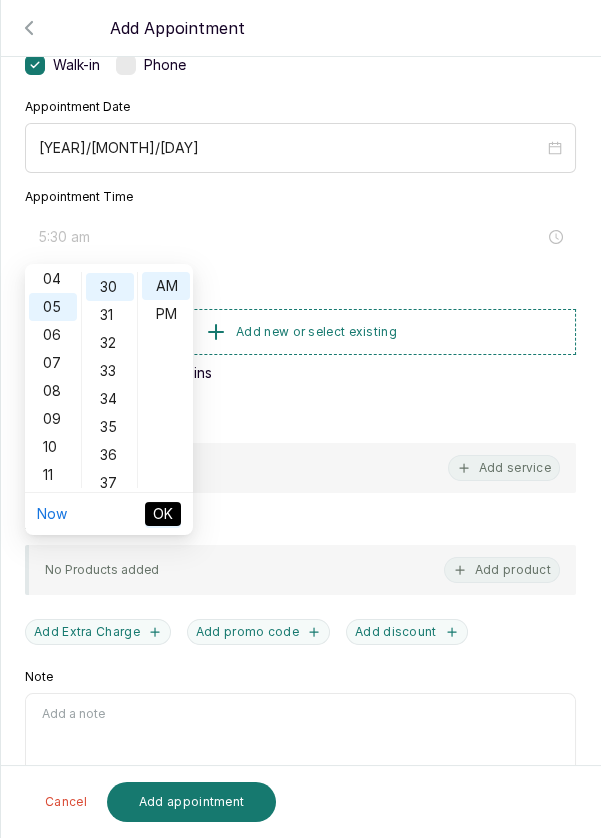 click on "PM" at bounding box center [166, 314] 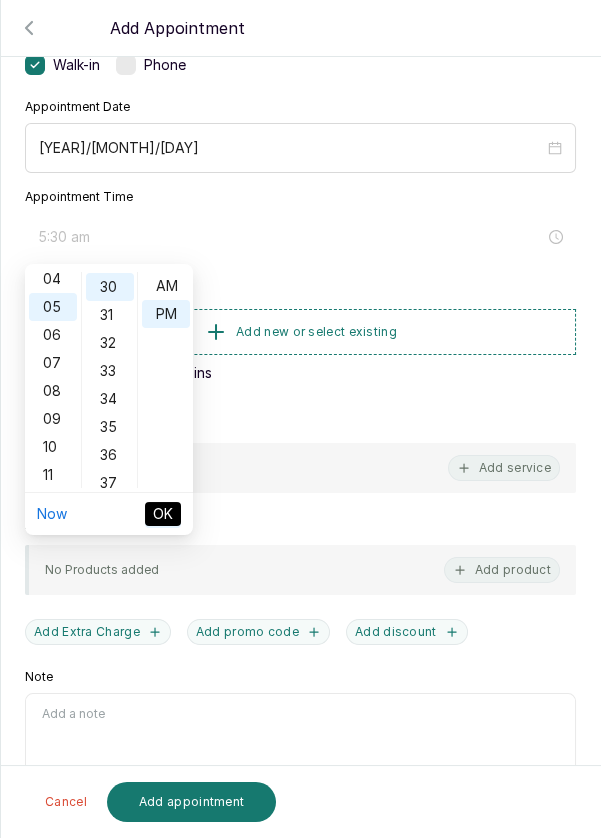 type on "5:30 pm" 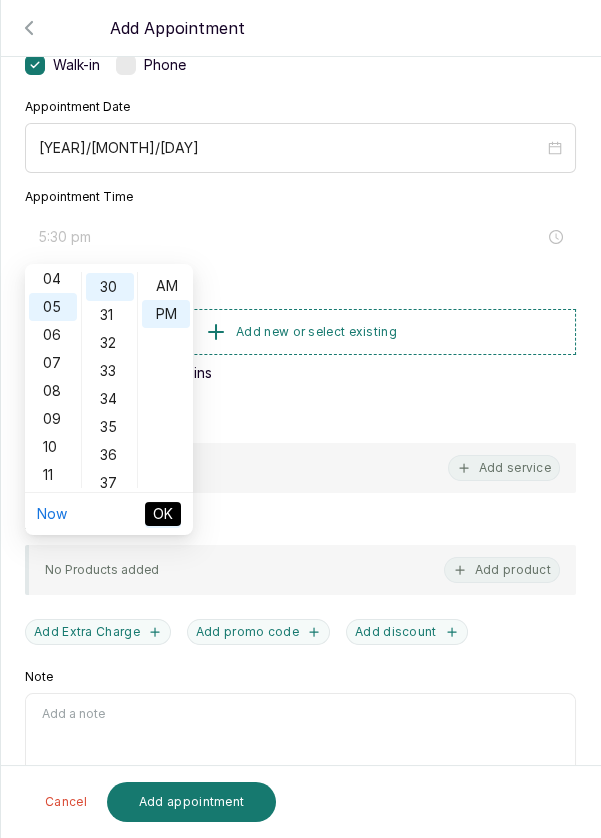 click on "OK" at bounding box center (163, 514) 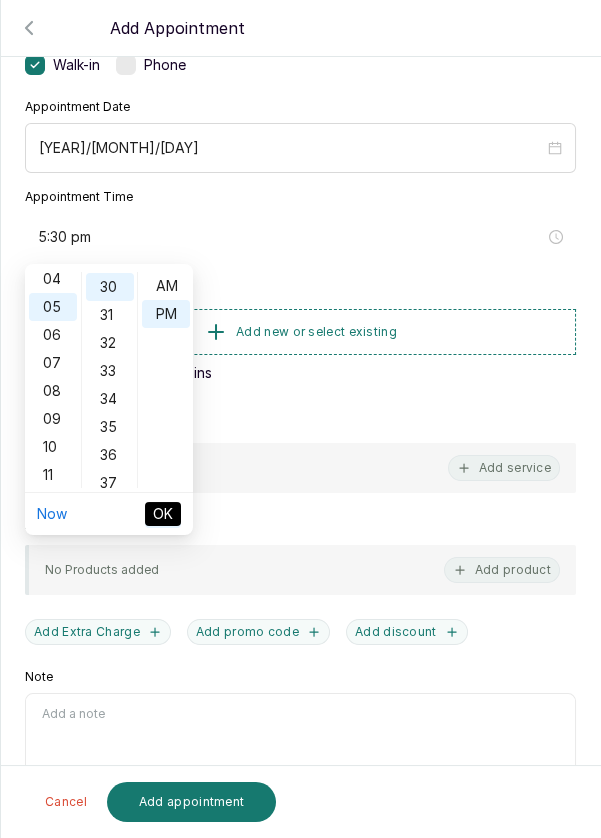 click on "OK" at bounding box center (163, 514) 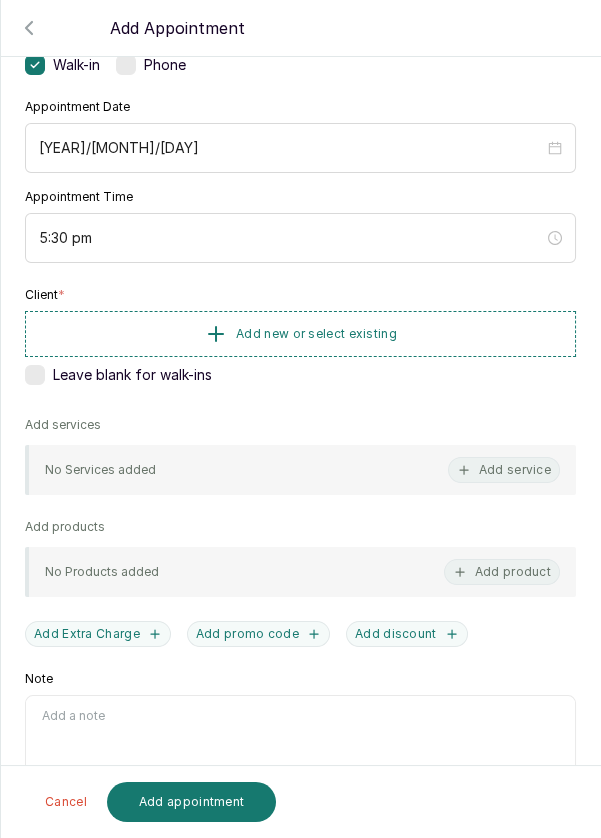 click on "Add new or select existing" at bounding box center (300, 334) 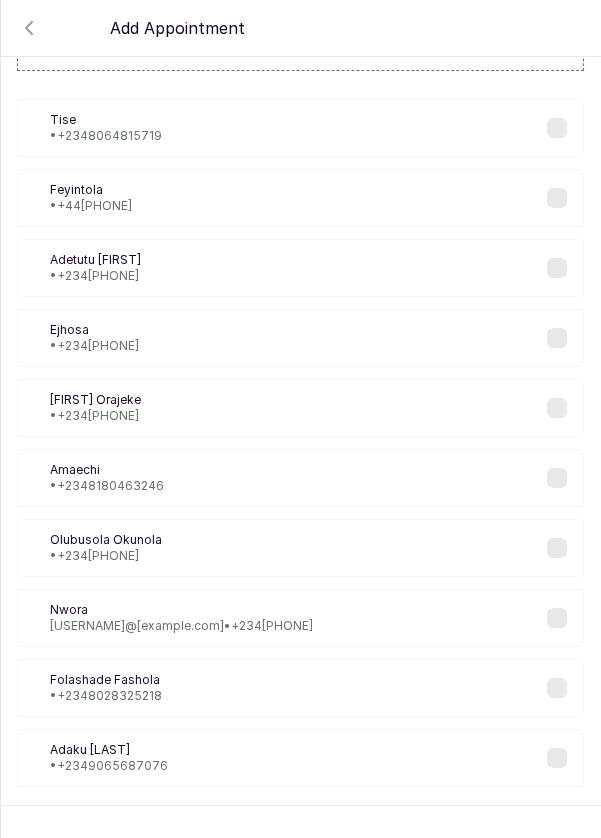 scroll, scrollTop: 81, scrollLeft: 0, axis: vertical 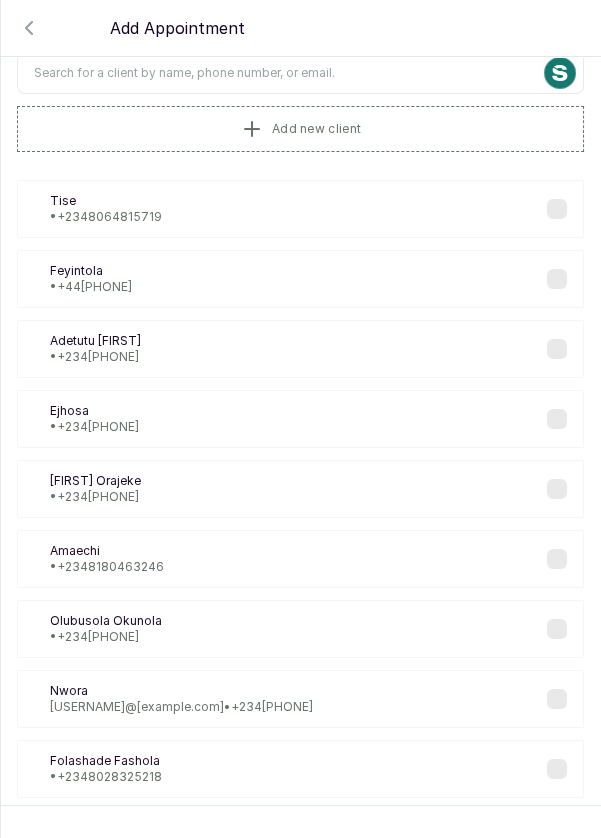 click at bounding box center [300, 73] 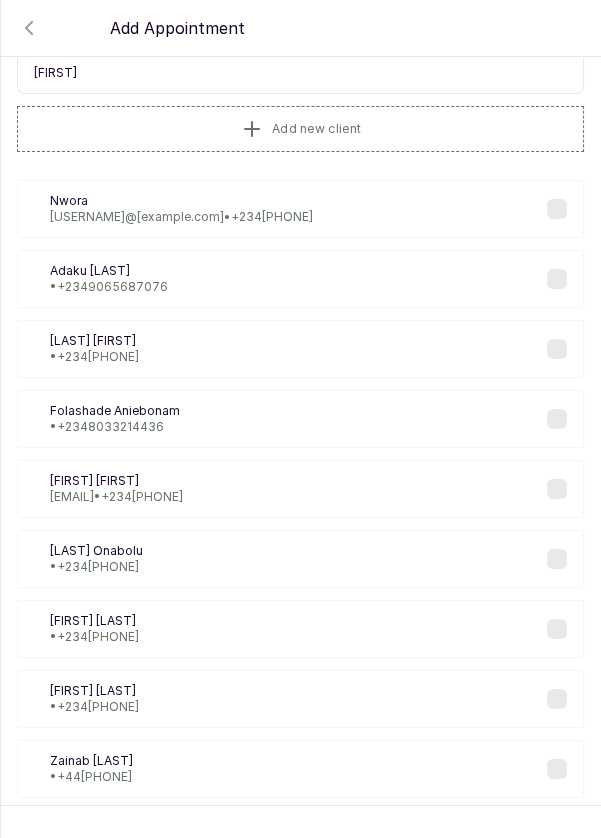 type on "[FIRST]" 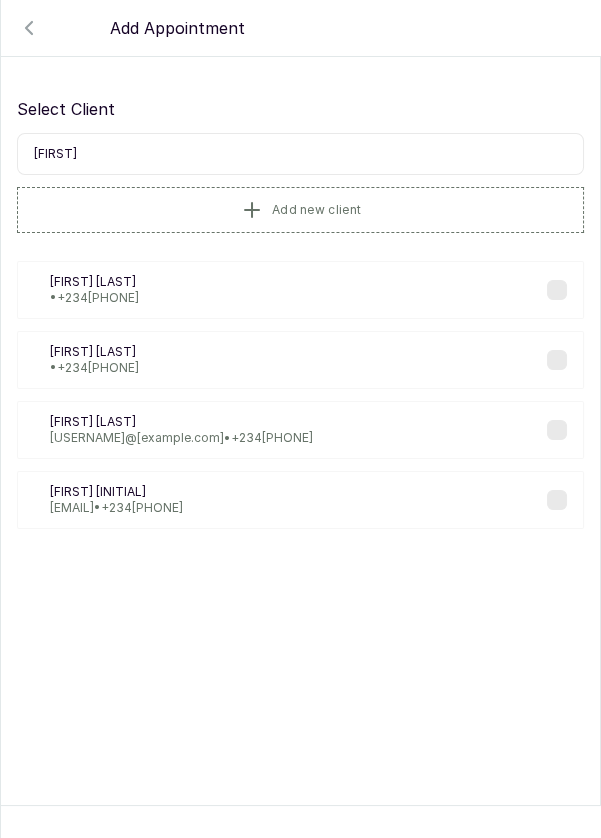 scroll, scrollTop: 0, scrollLeft: 0, axis: both 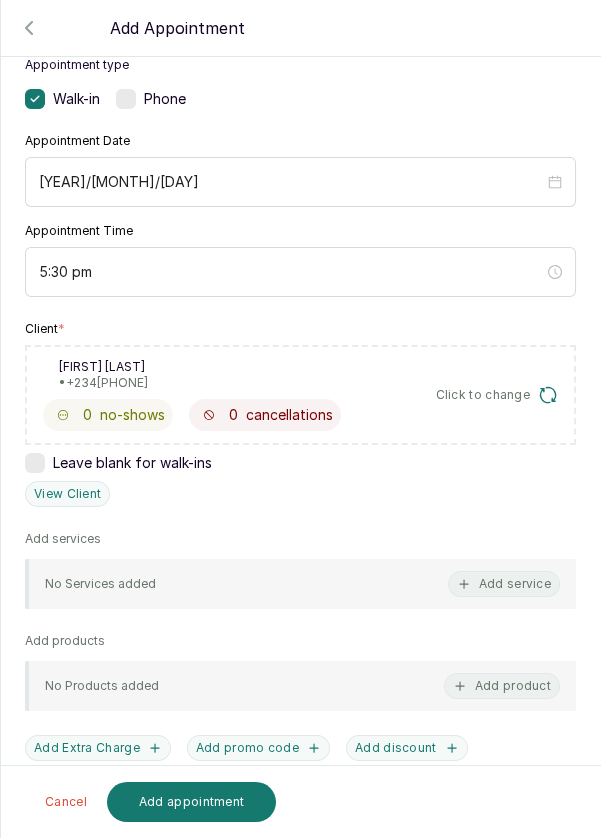 click on "No Services added Add service" at bounding box center (300, 584) 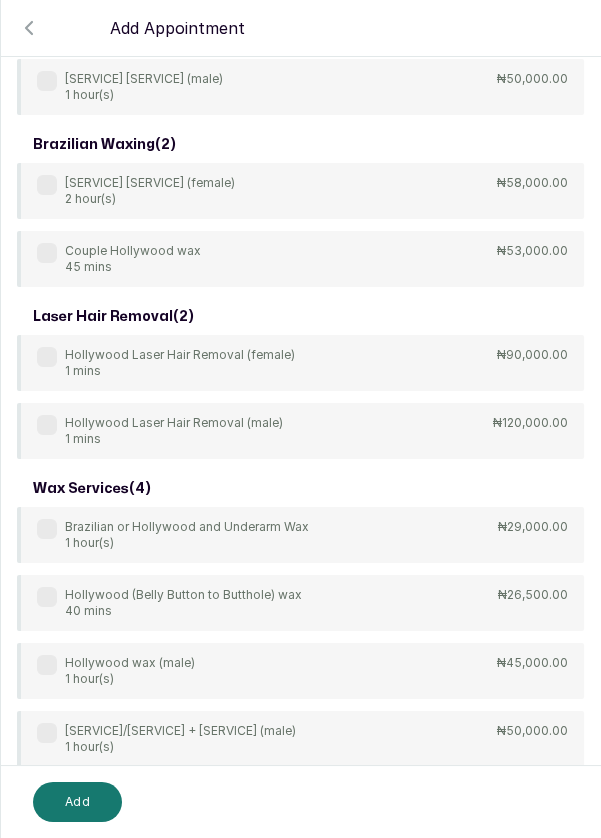 scroll, scrollTop: 56, scrollLeft: 0, axis: vertical 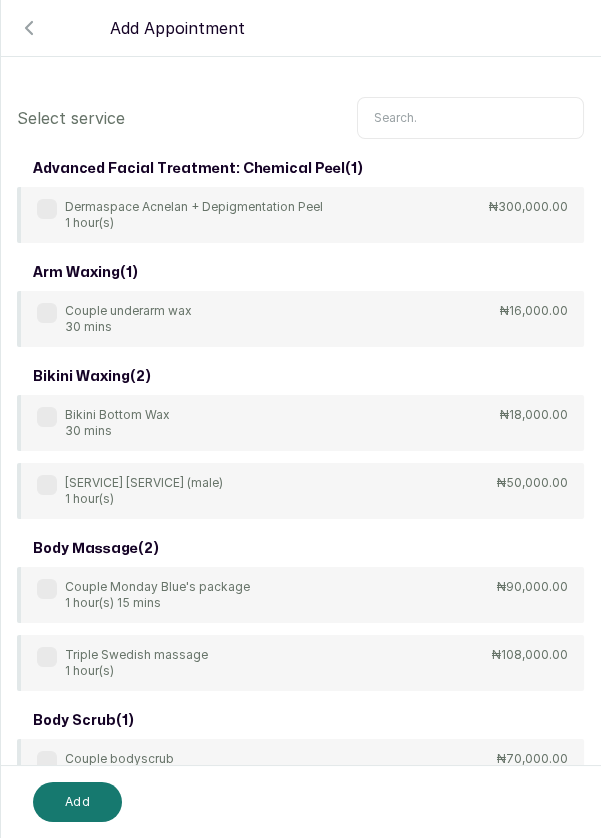 click at bounding box center [470, 118] 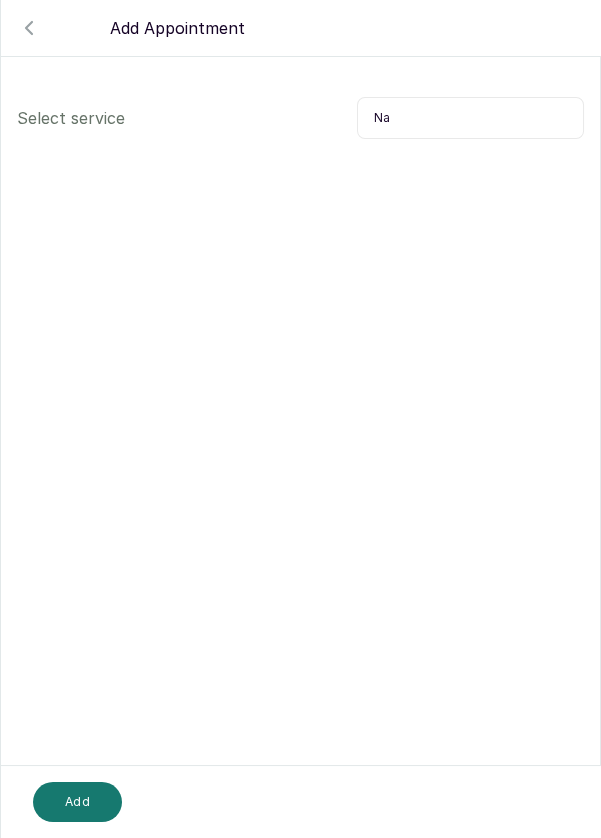 type on "N" 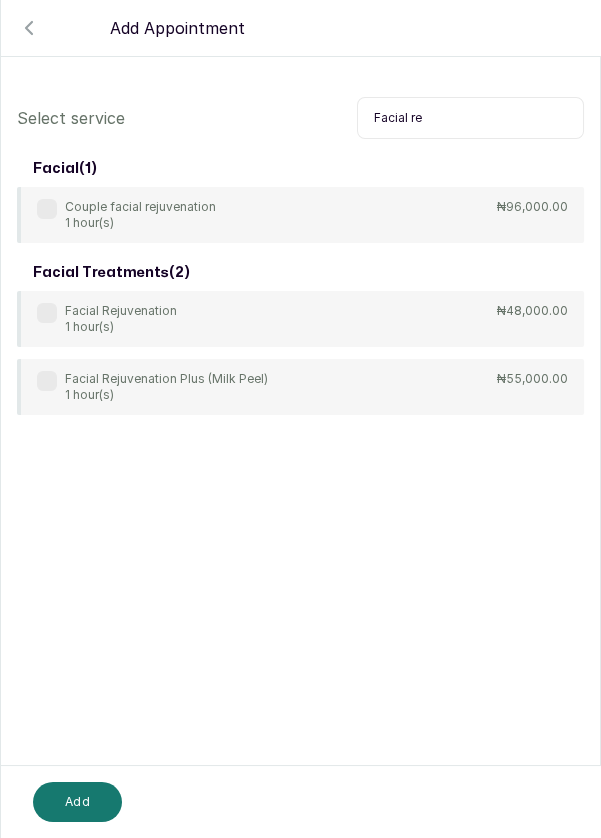 type on "Facial re" 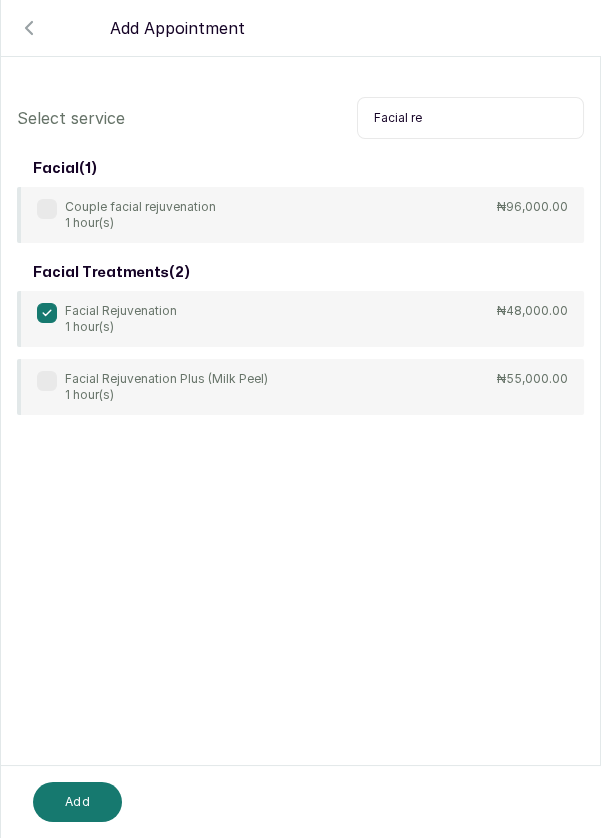 click on "Add" at bounding box center [77, 802] 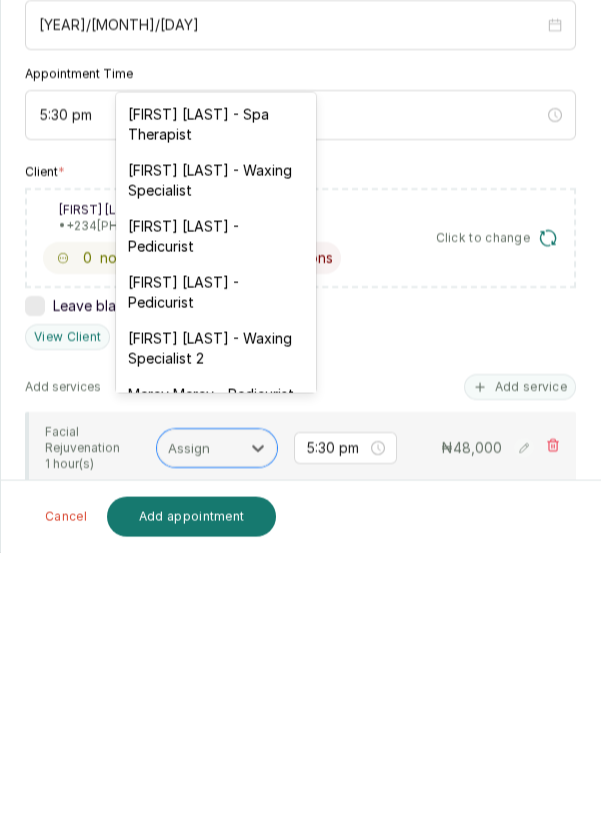 scroll, scrollTop: 96, scrollLeft: 0, axis: vertical 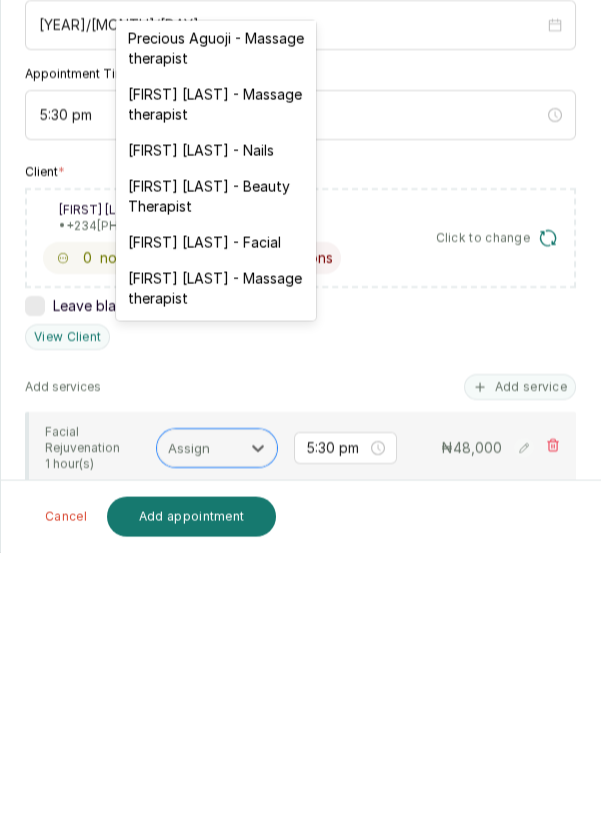 click on "[FIRST] [LAST] - Facial" at bounding box center [216, 528] 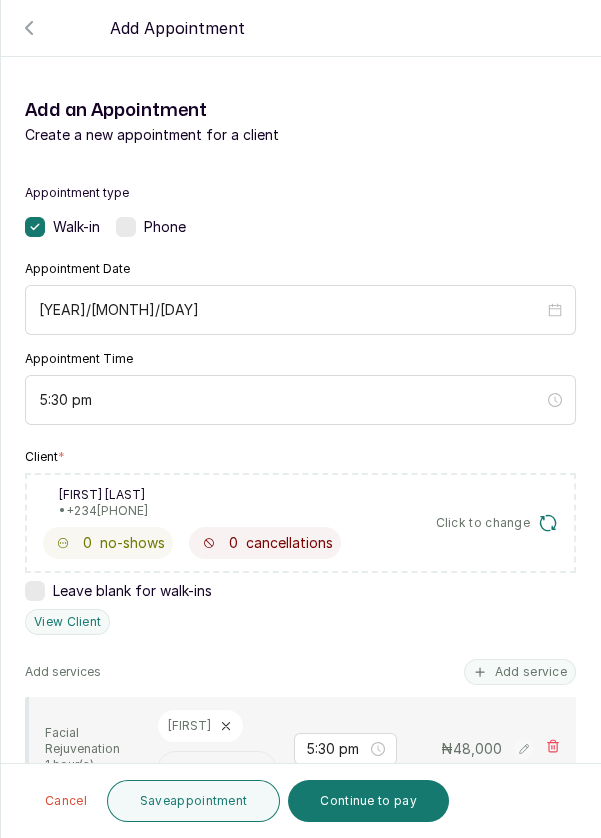 click on "Save  appointment" at bounding box center (194, 801) 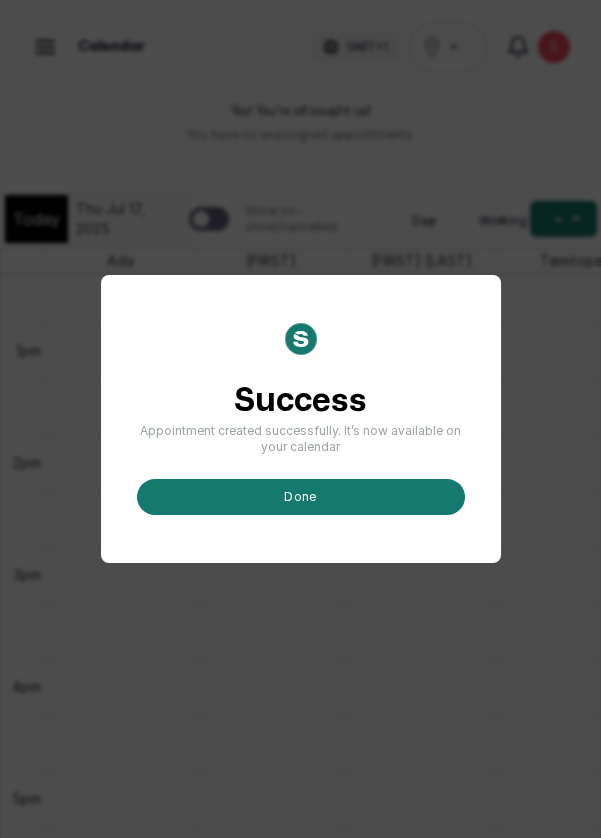 click on "Success Appointment created successfully. It’s now available on your calendar done" at bounding box center (300, 419) 